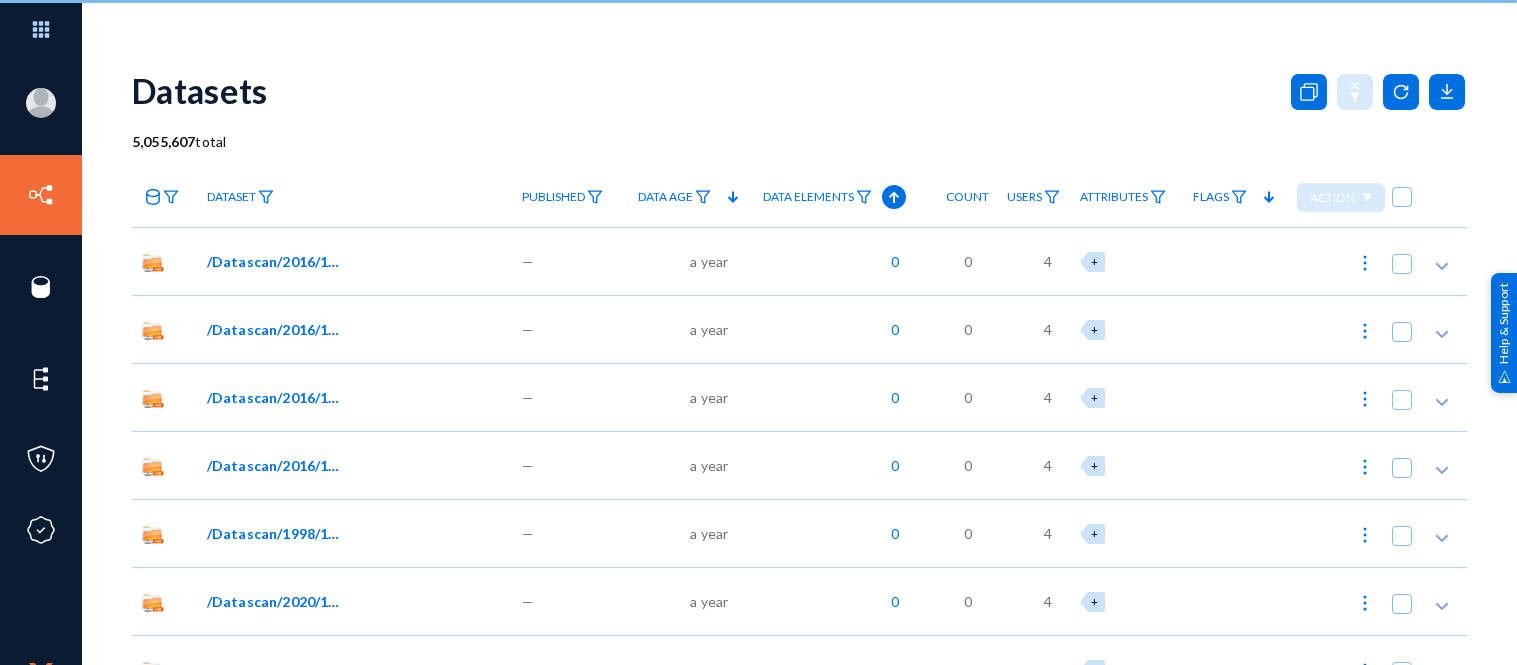 scroll, scrollTop: 0, scrollLeft: 0, axis: both 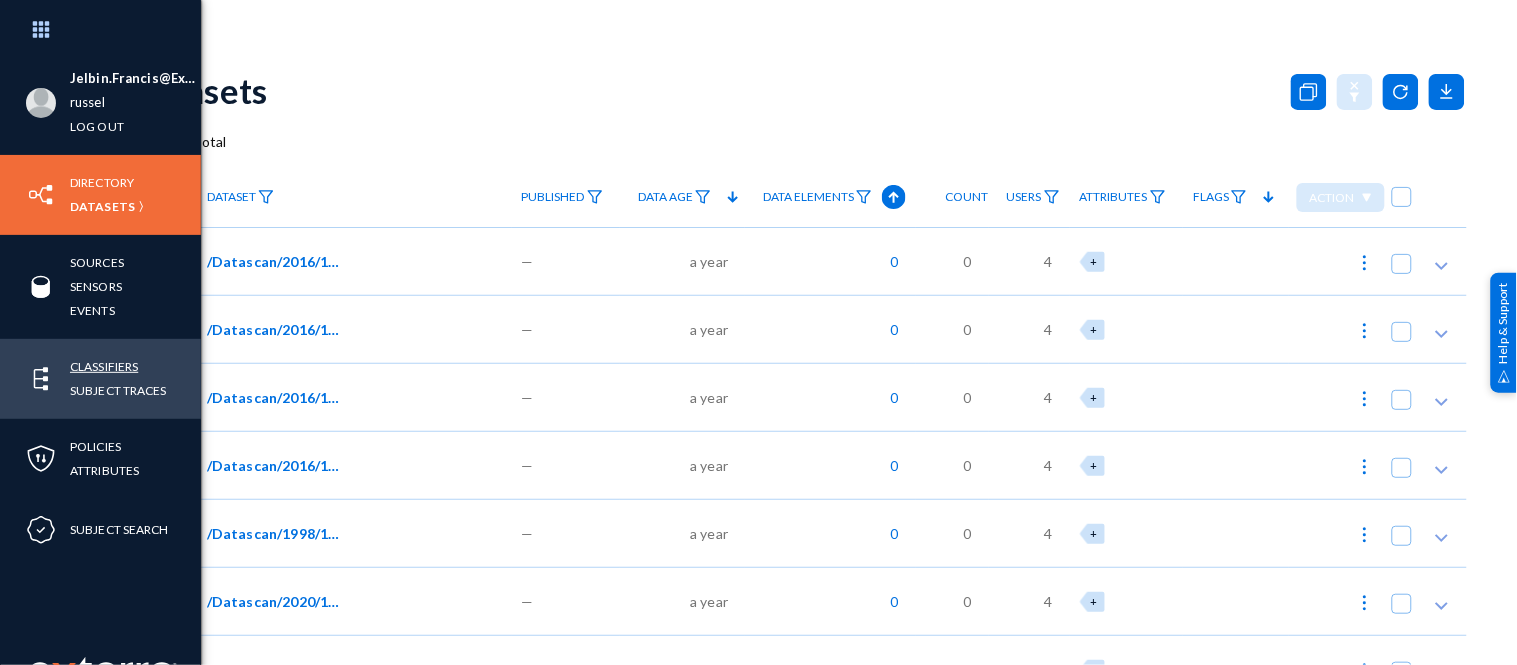 click on "Classifiers" at bounding box center [104, 366] 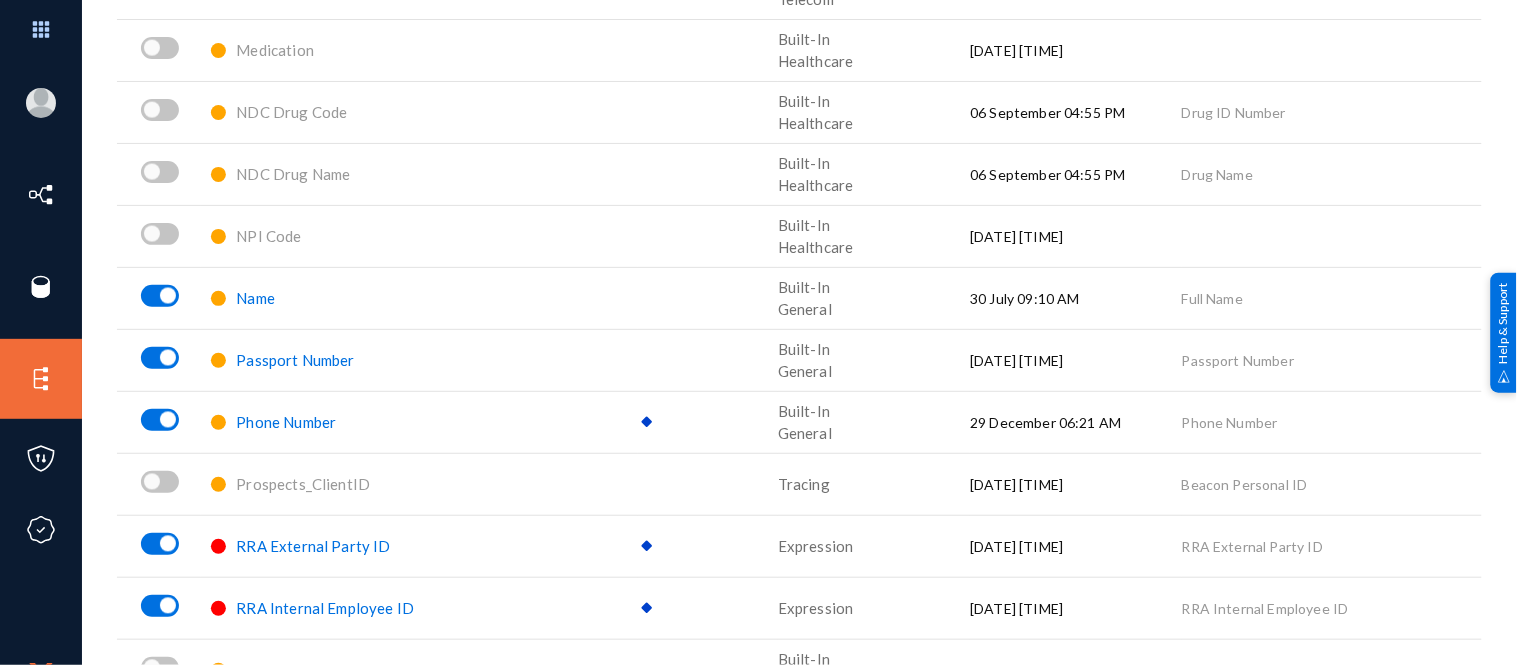 scroll, scrollTop: 2658, scrollLeft: 0, axis: vertical 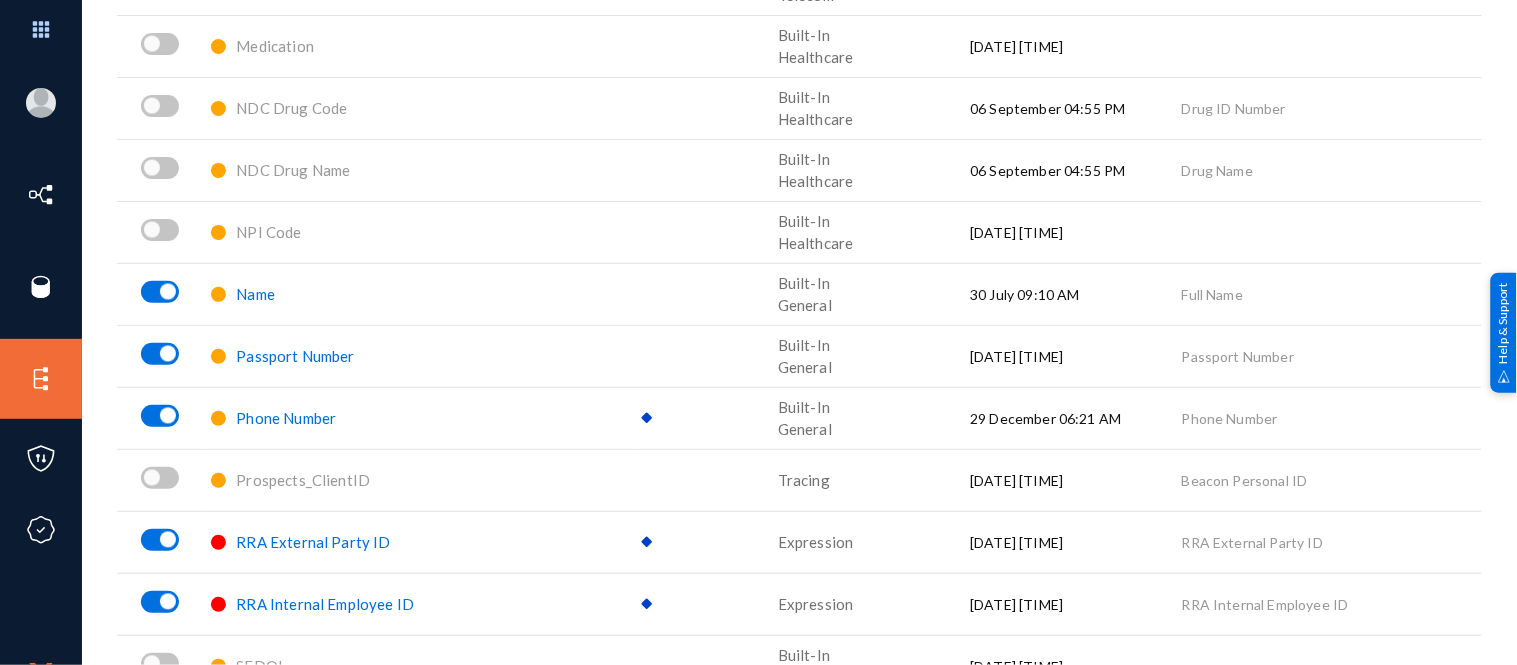 click on "Name" 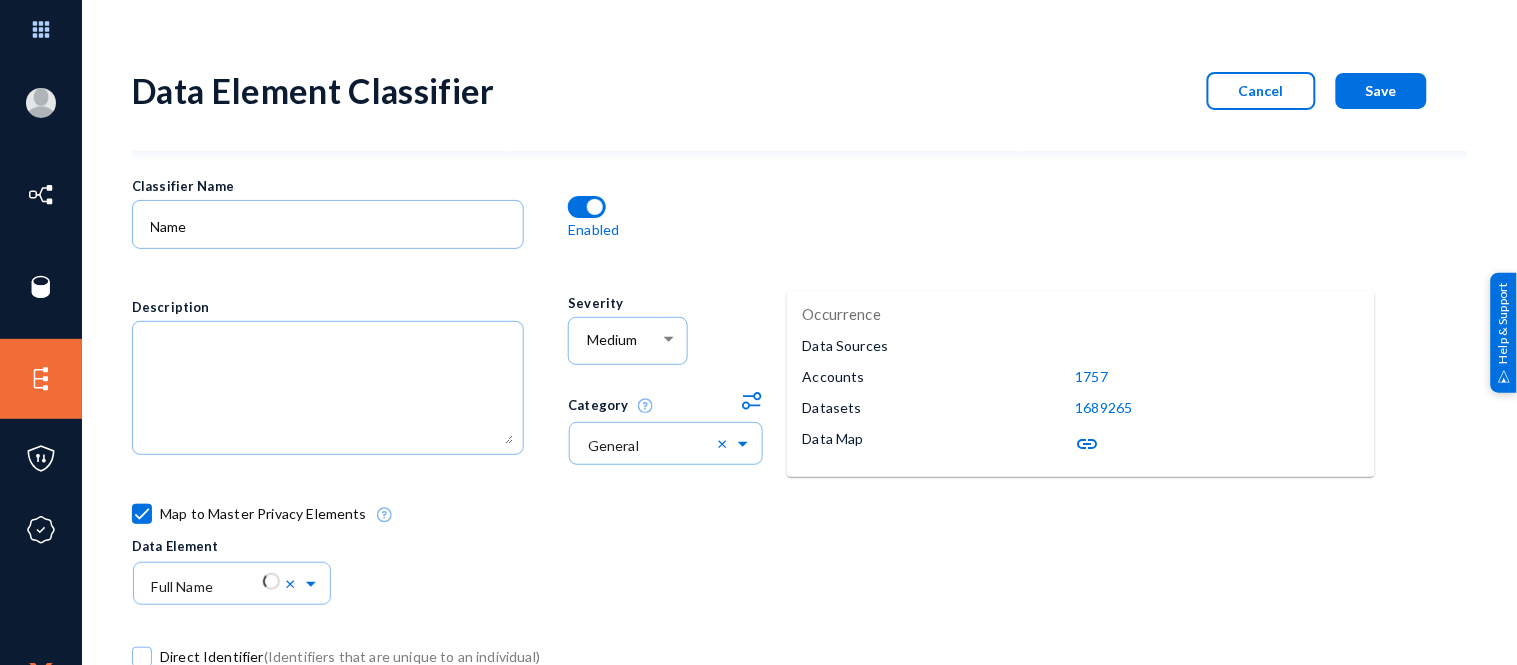 click on "link" 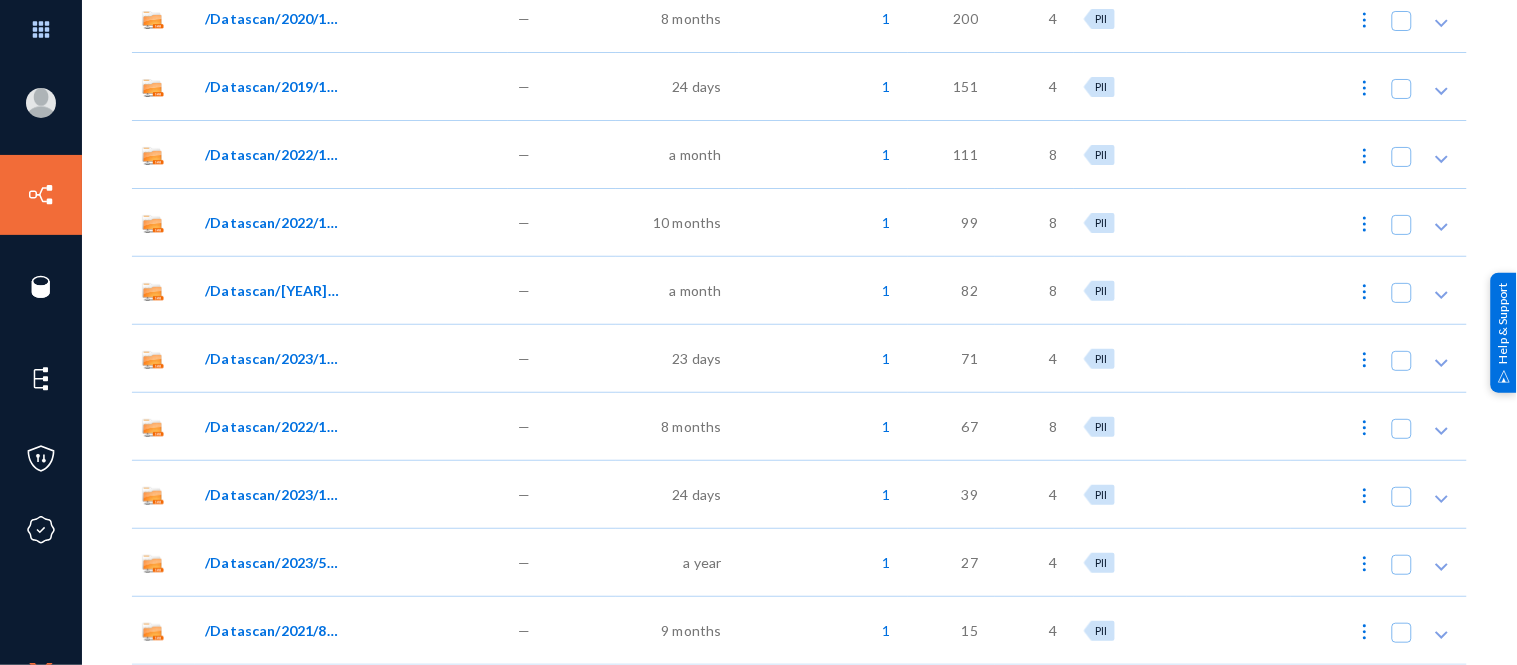 scroll, scrollTop: 0, scrollLeft: 0, axis: both 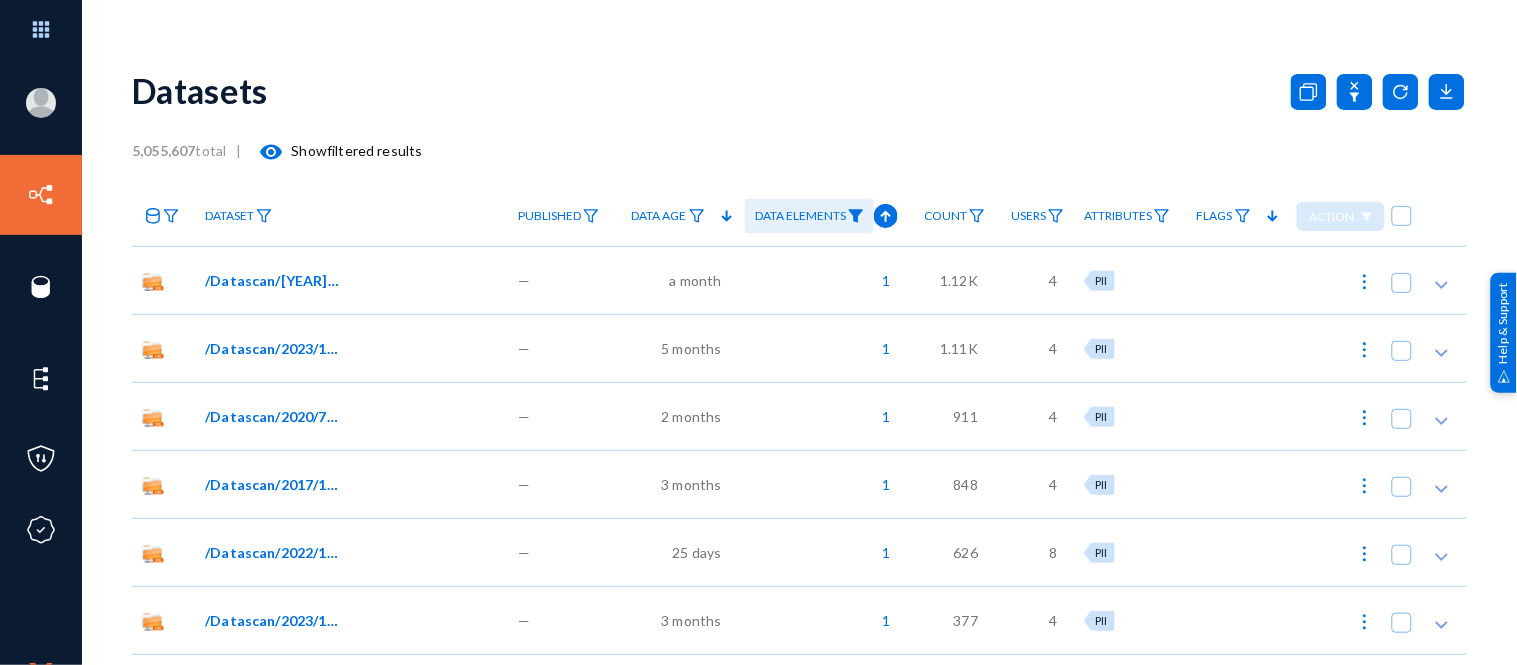 click 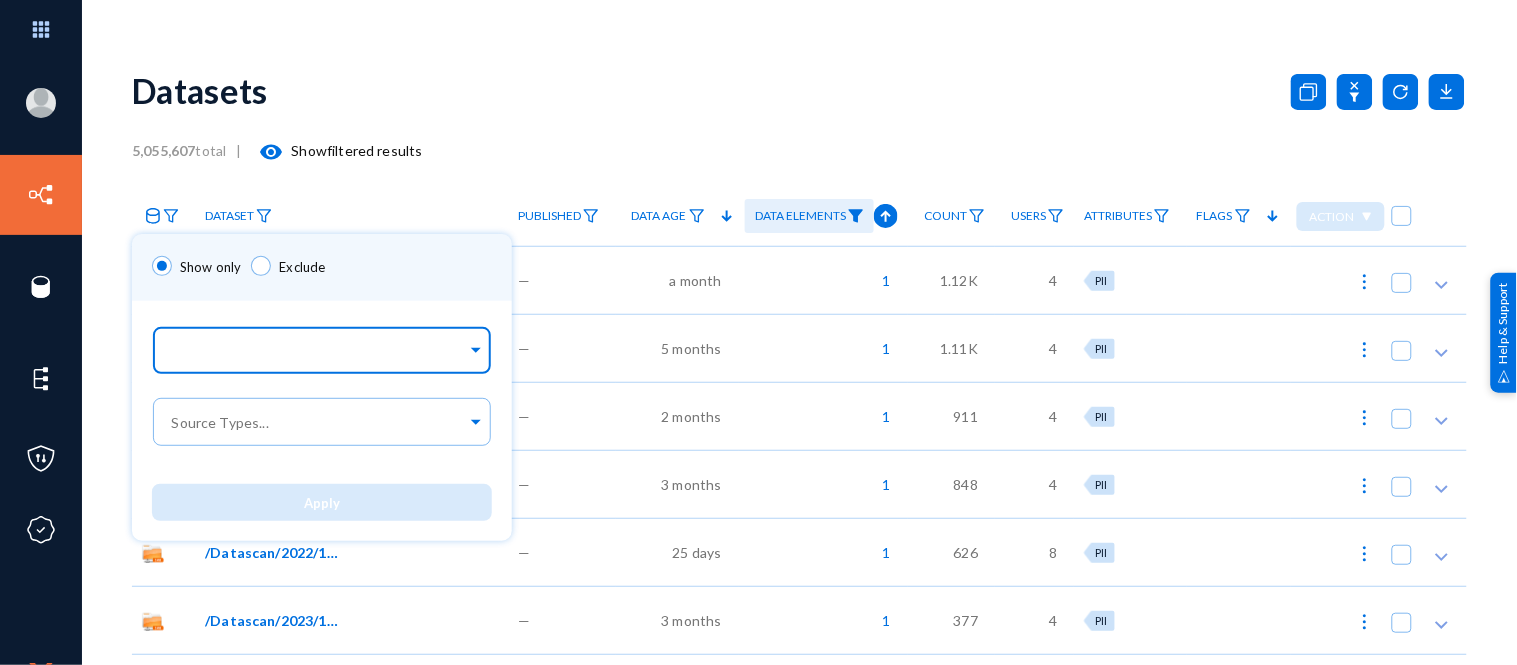 click at bounding box center [317, 353] 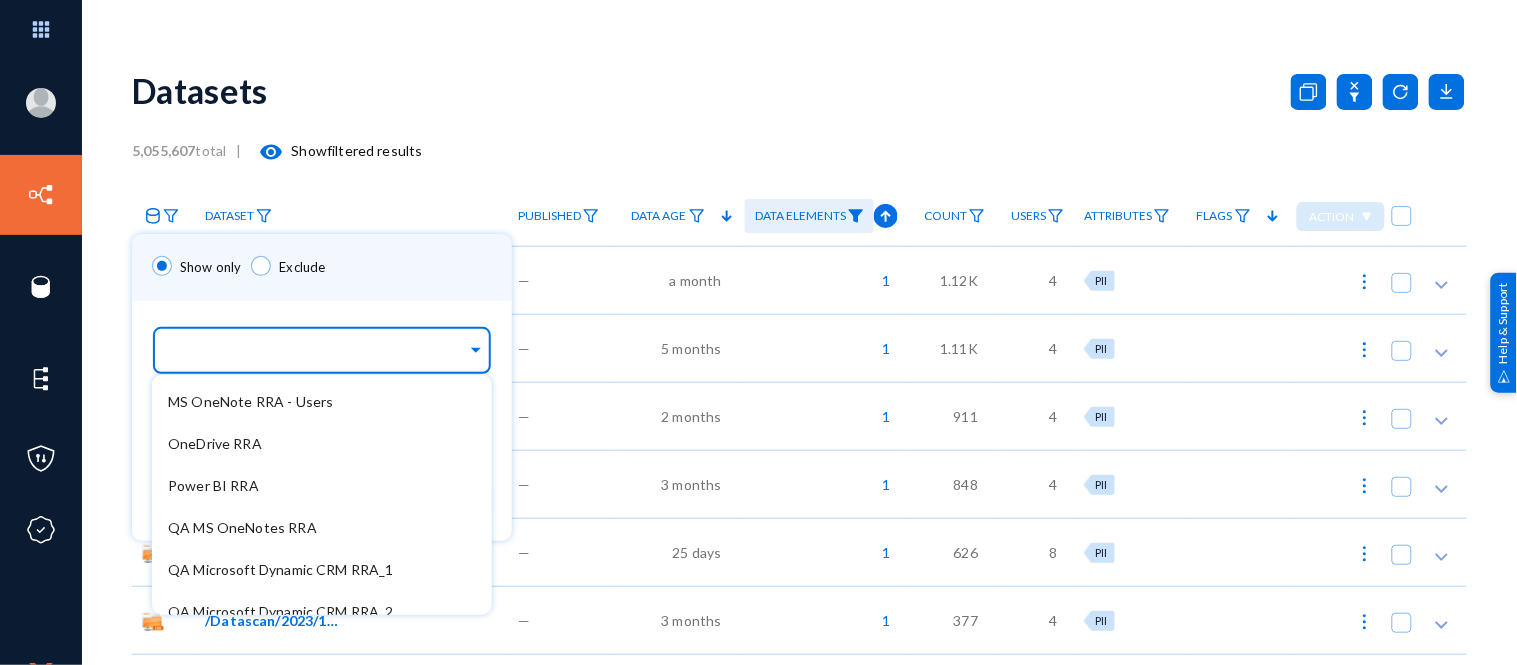 scroll, scrollTop: 211, scrollLeft: 0, axis: vertical 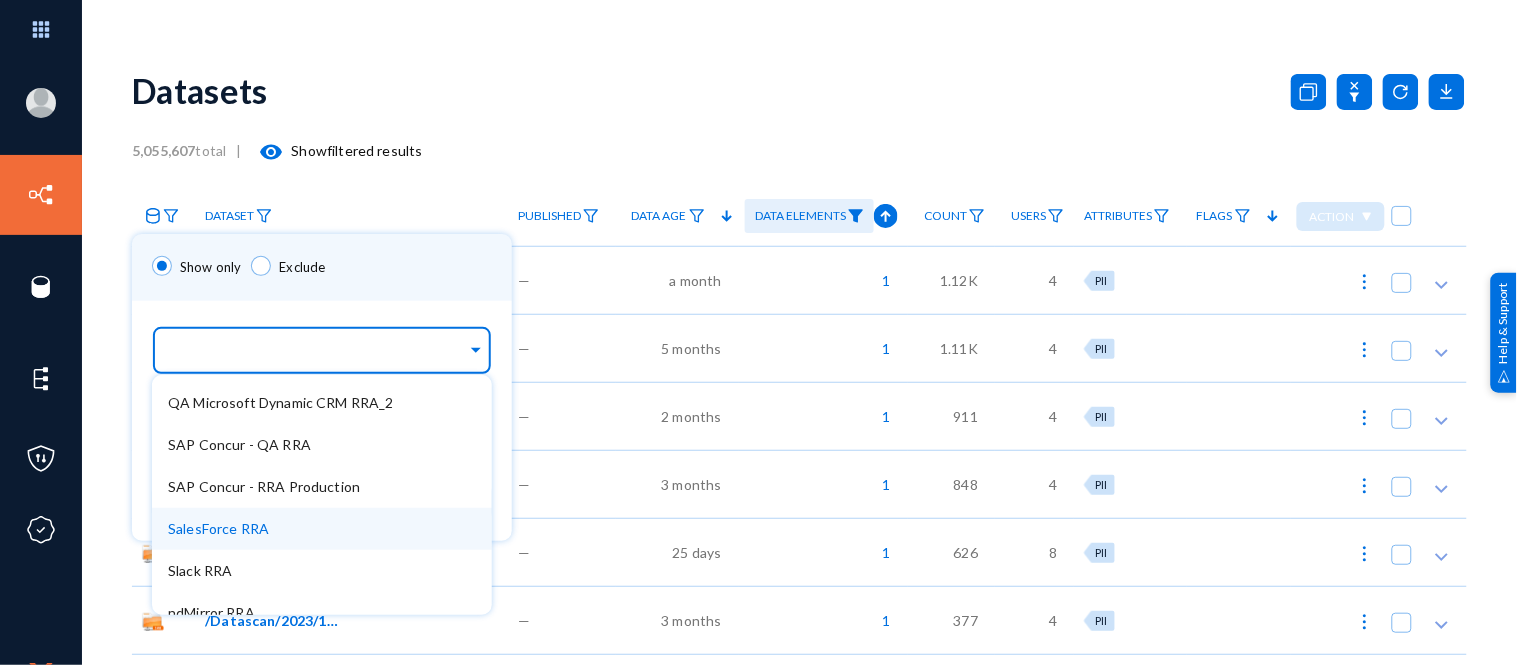 click on "SalesForce RRA" at bounding box center (218, 528) 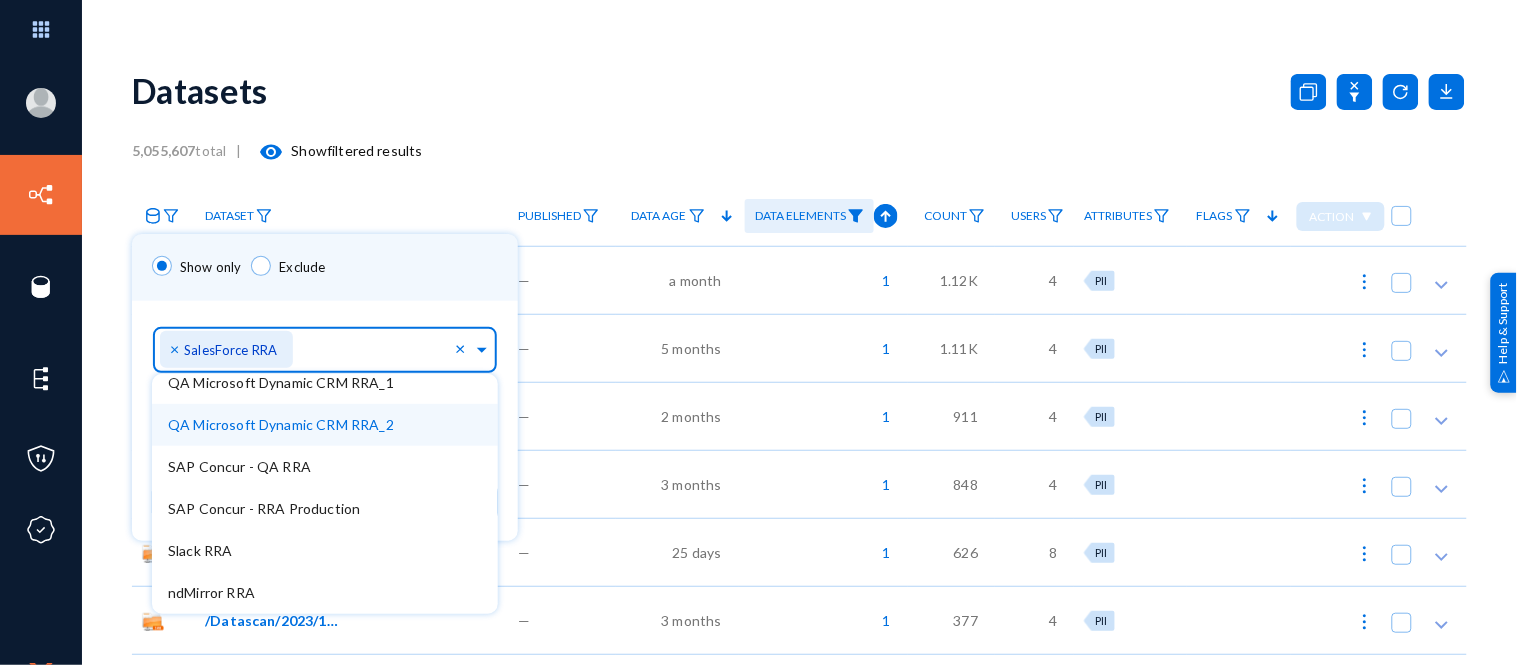 click on "Show only   Exclude" at bounding box center [325, 267] 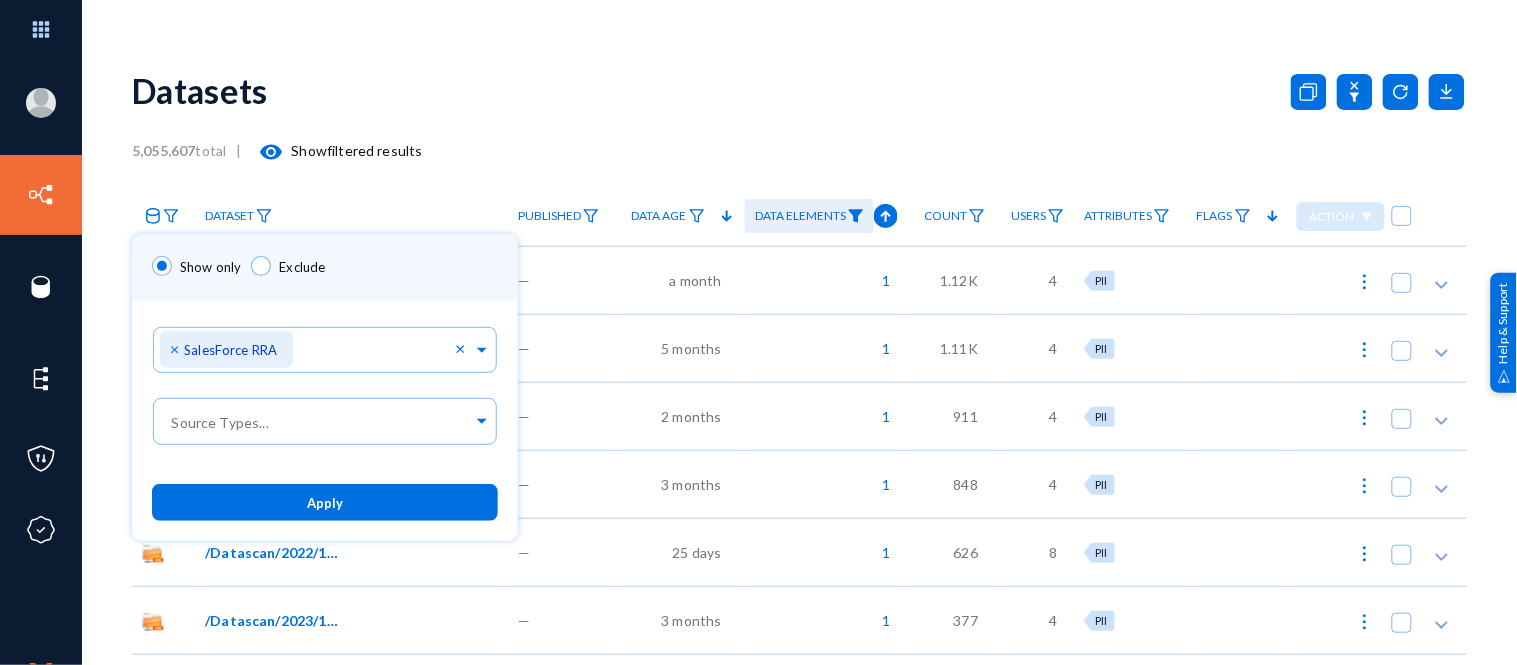 click on "Apply" at bounding box center [325, 502] 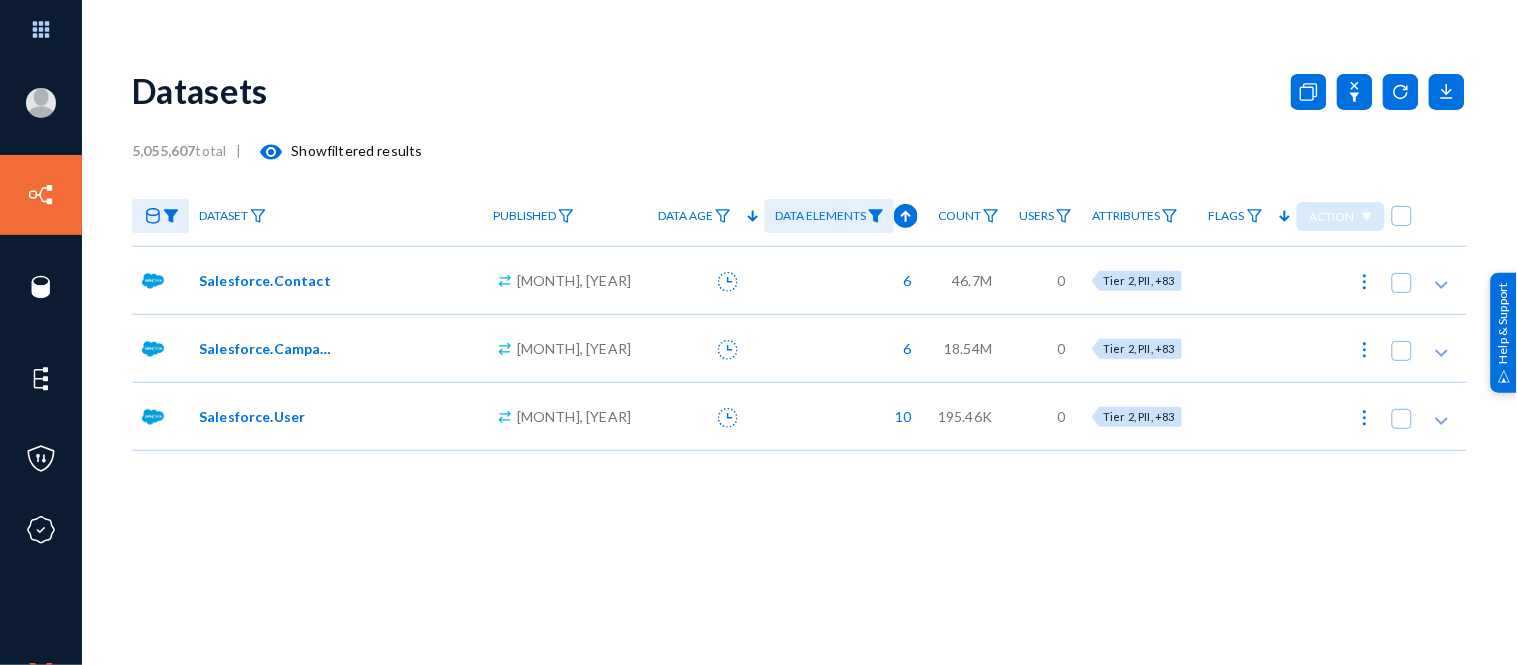 click 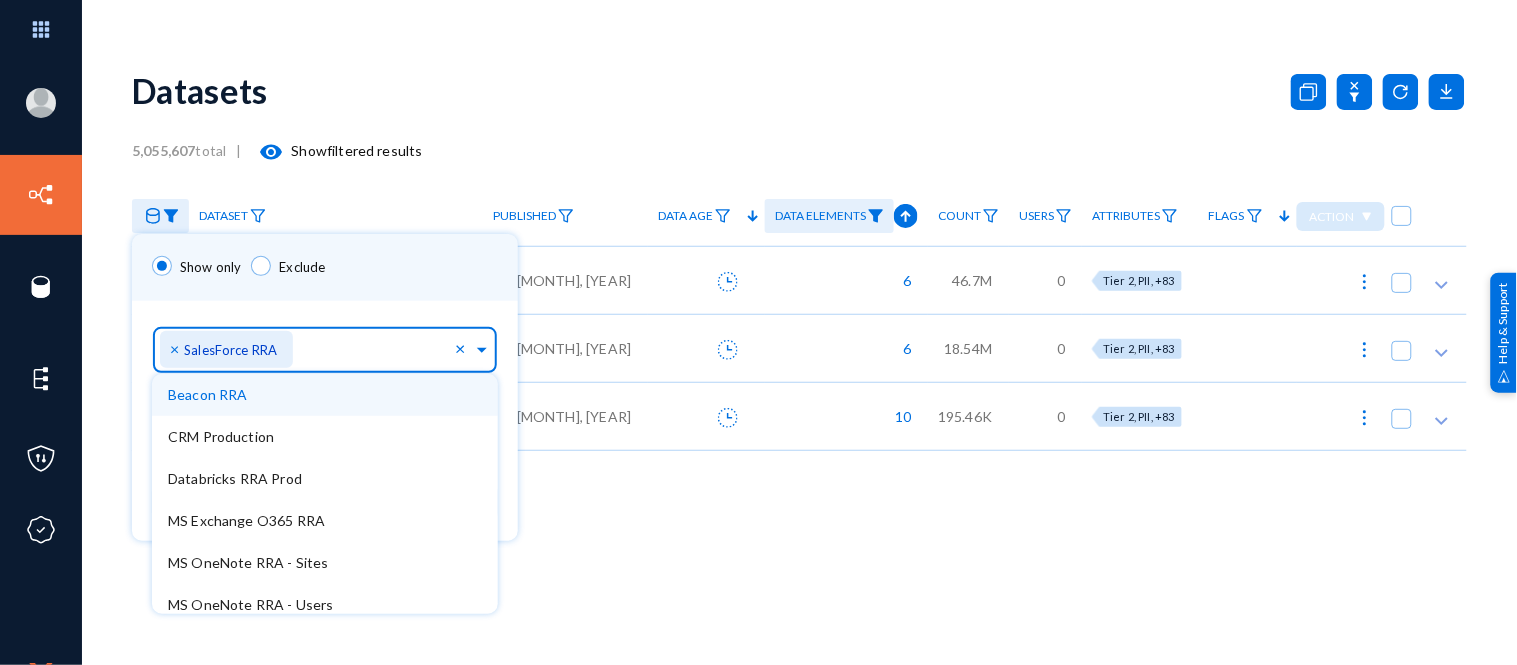 click at bounding box center (378, 354) 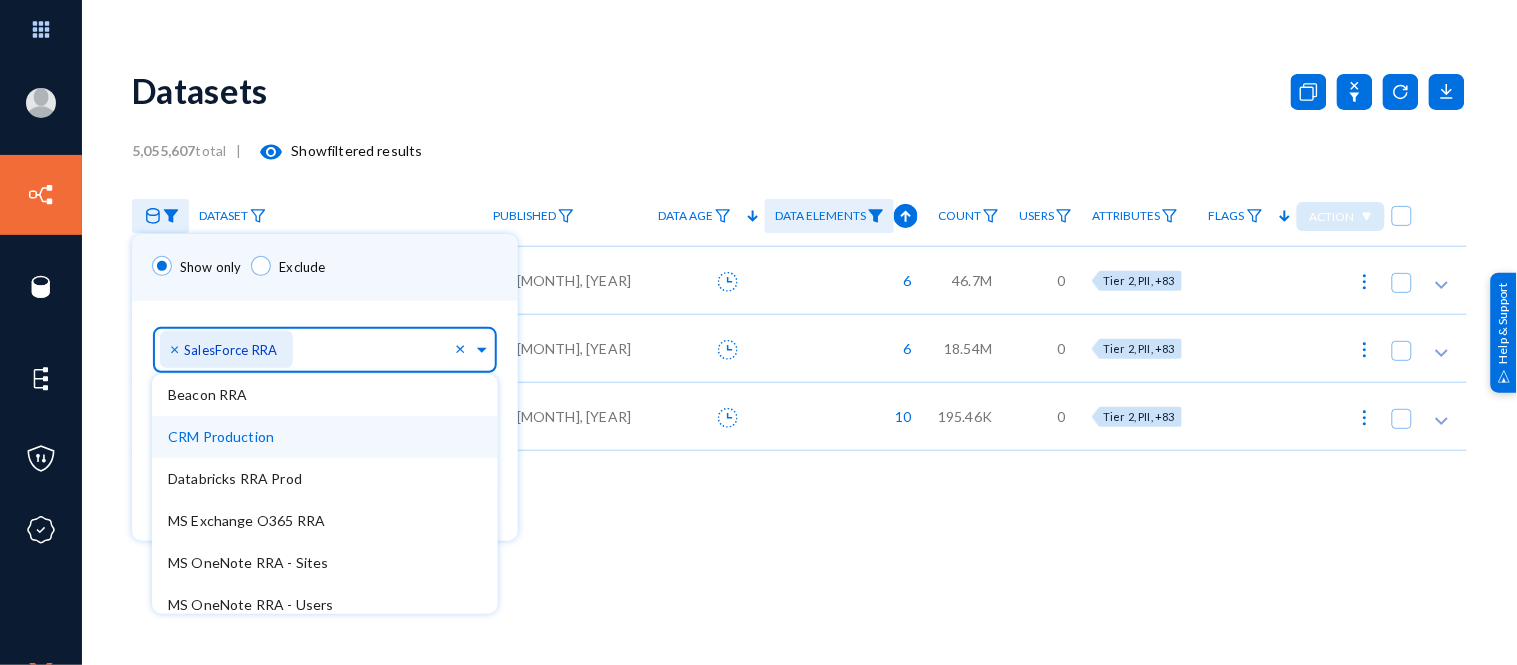 scroll, scrollTop: 390, scrollLeft: 0, axis: vertical 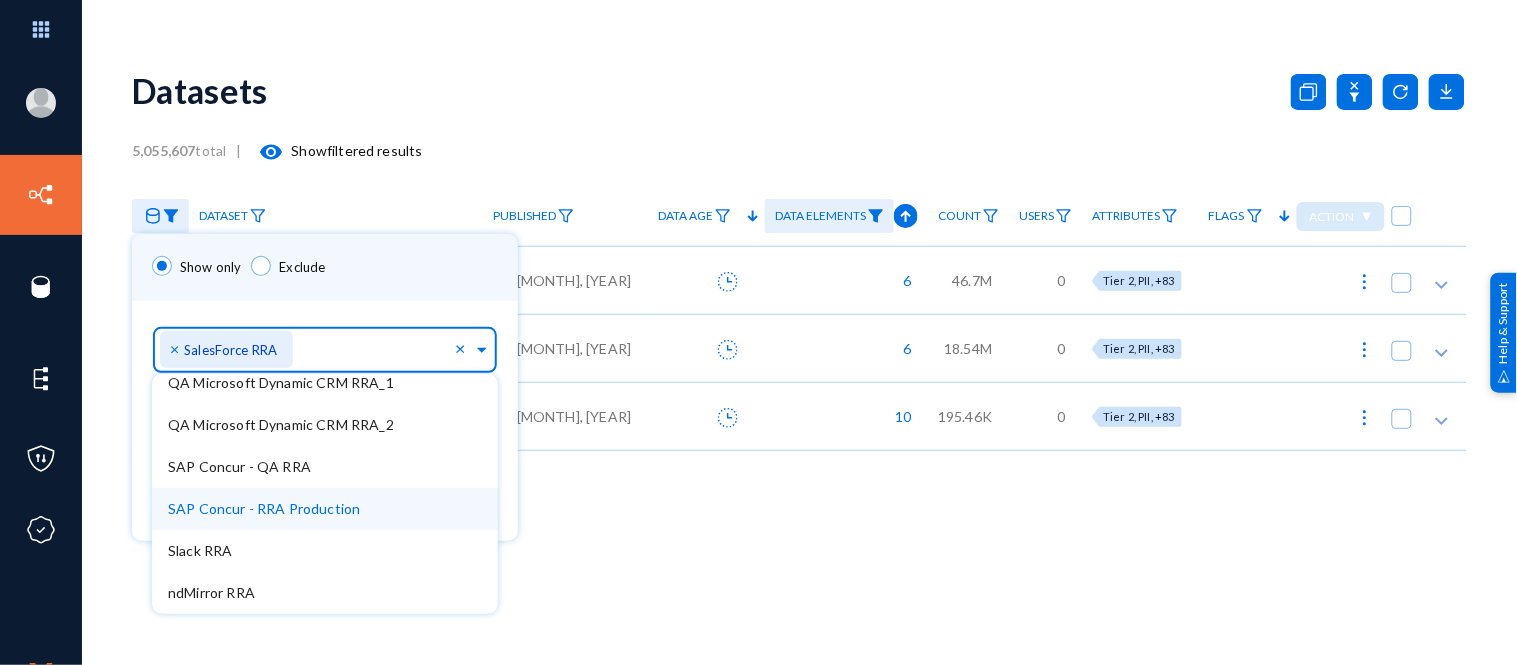 click on "SAP Concur - RRA Production" at bounding box center (264, 508) 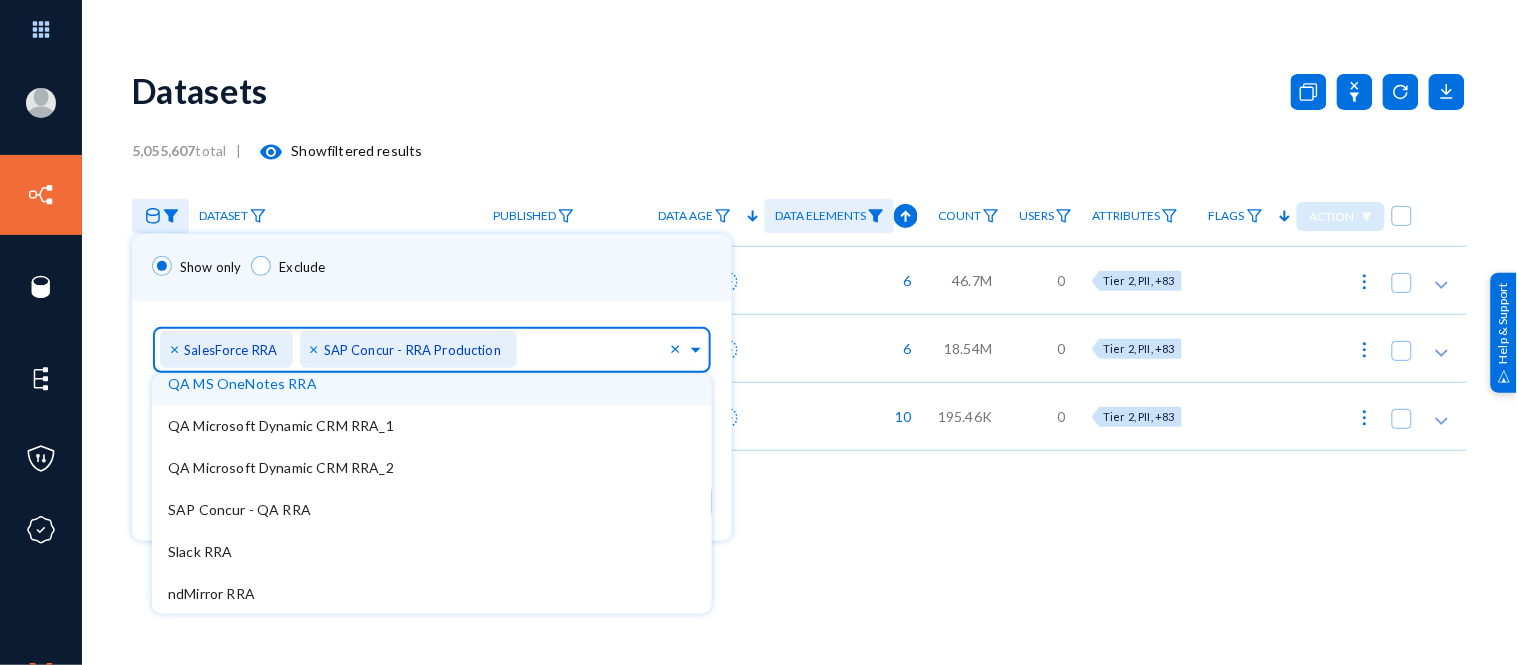 click on "Show only   Exclude" at bounding box center [432, 267] 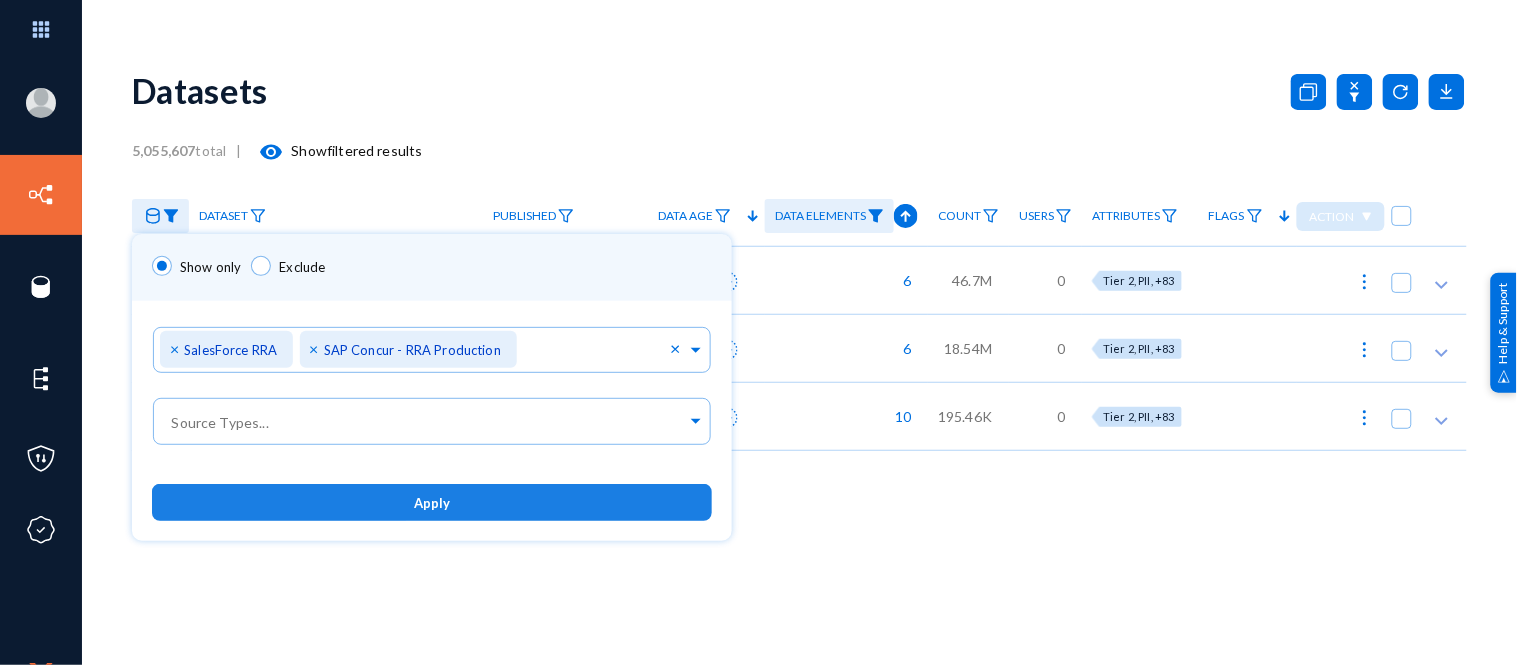 click on "Apply" at bounding box center (432, 502) 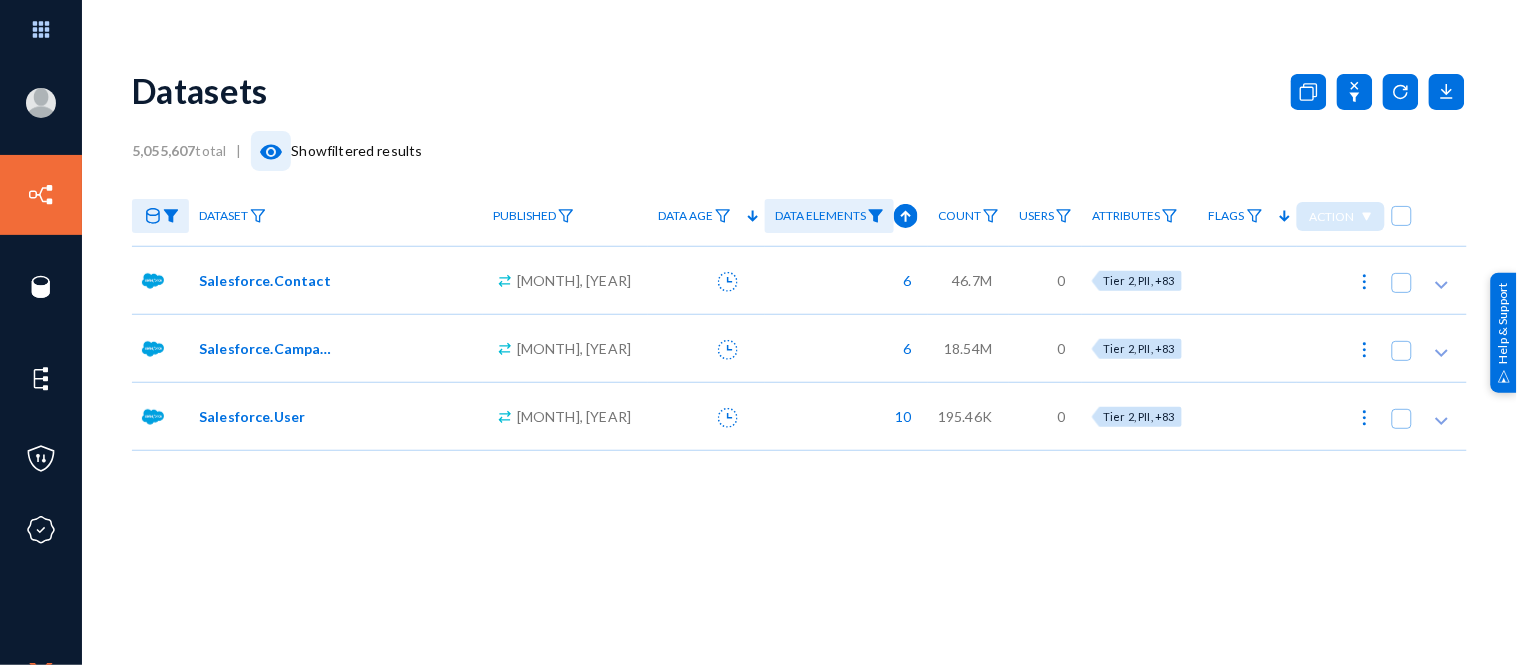 click on "visibility" 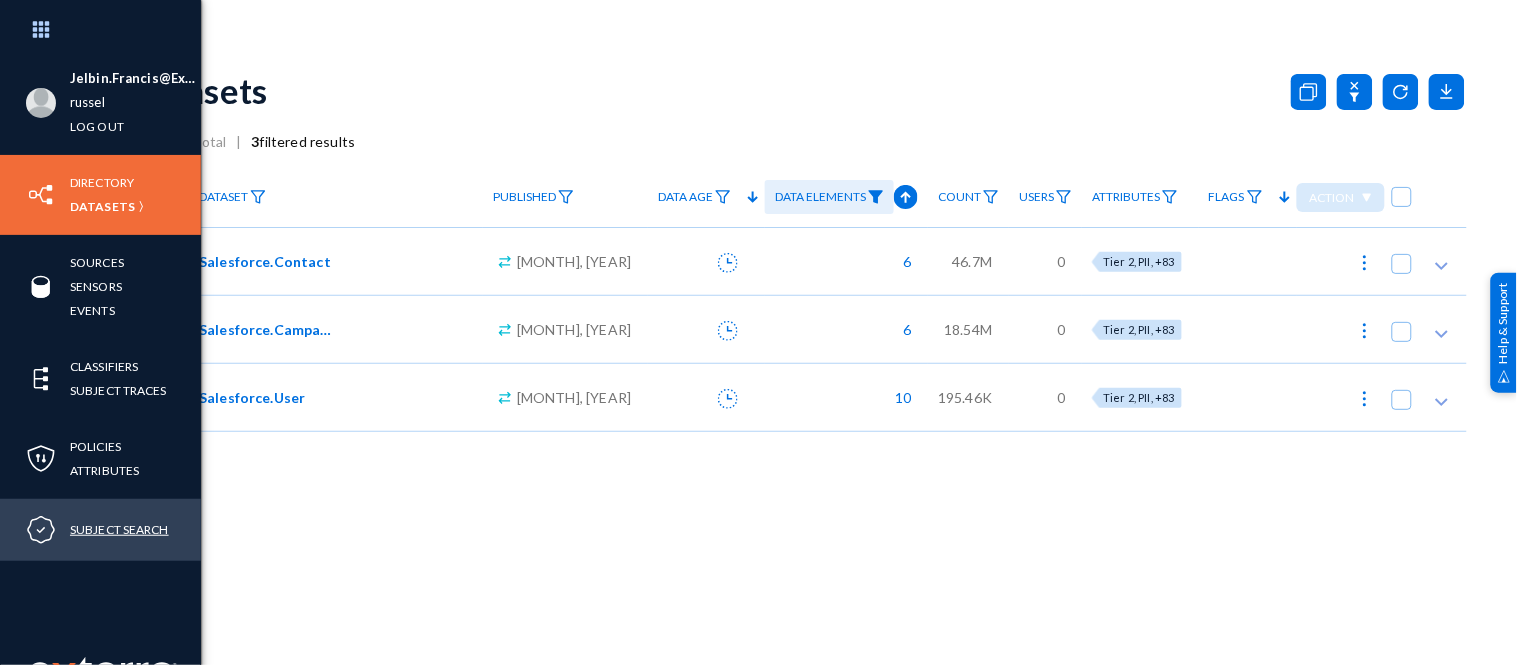 click on "Subject Search" at bounding box center (119, 529) 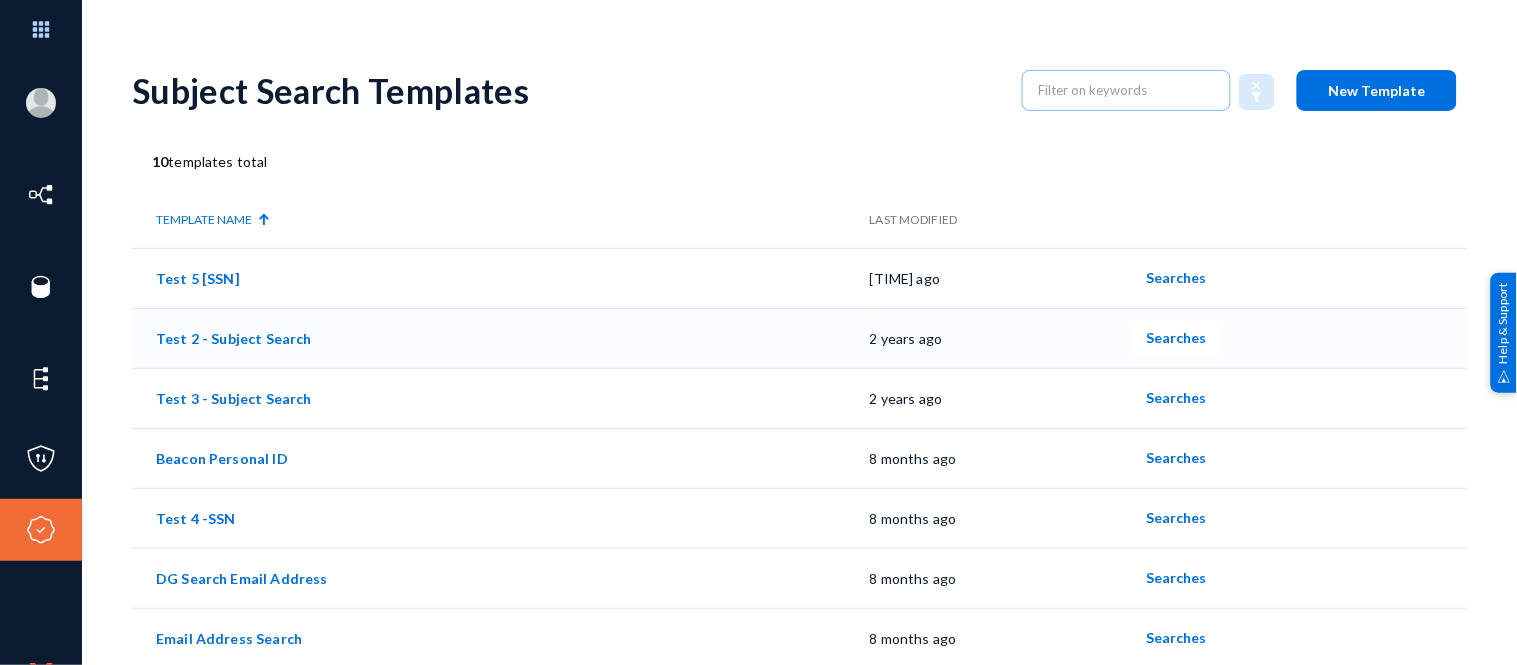 scroll, scrollTop: 183, scrollLeft: 0, axis: vertical 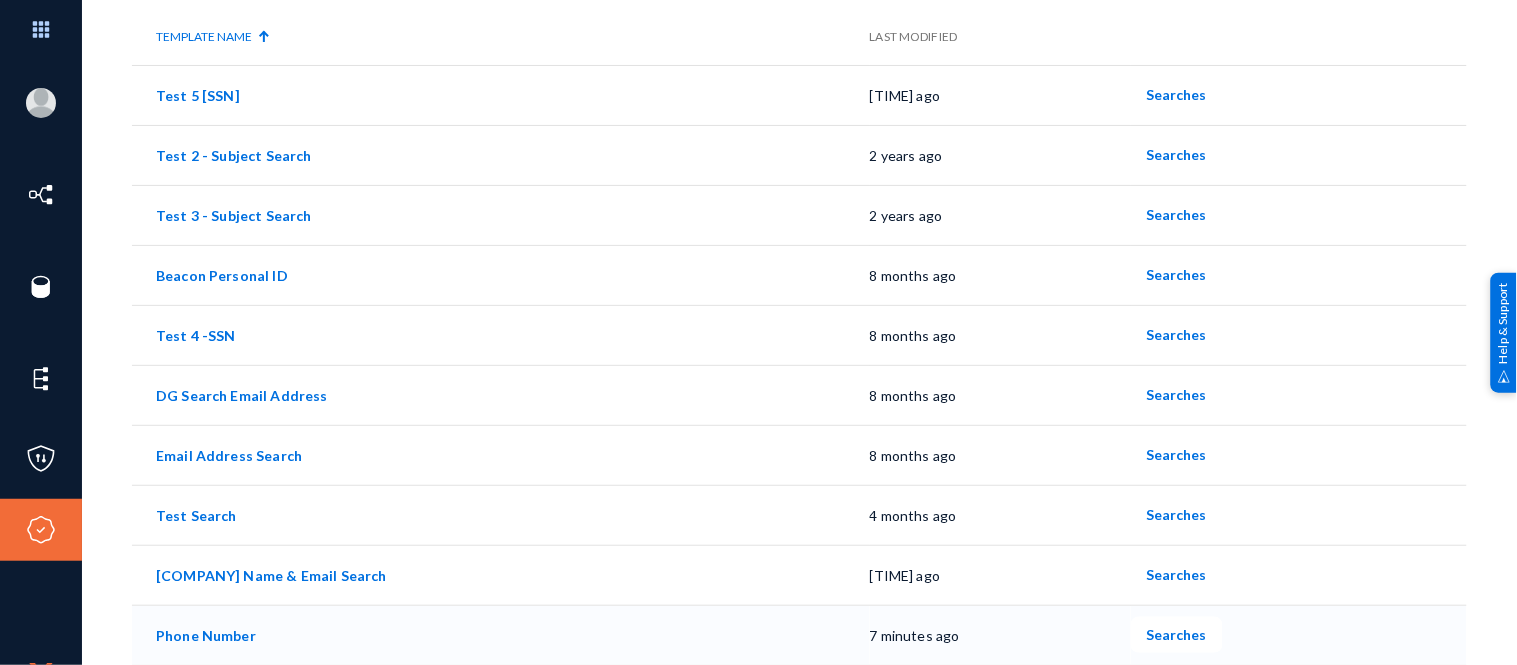 click on "Searches" 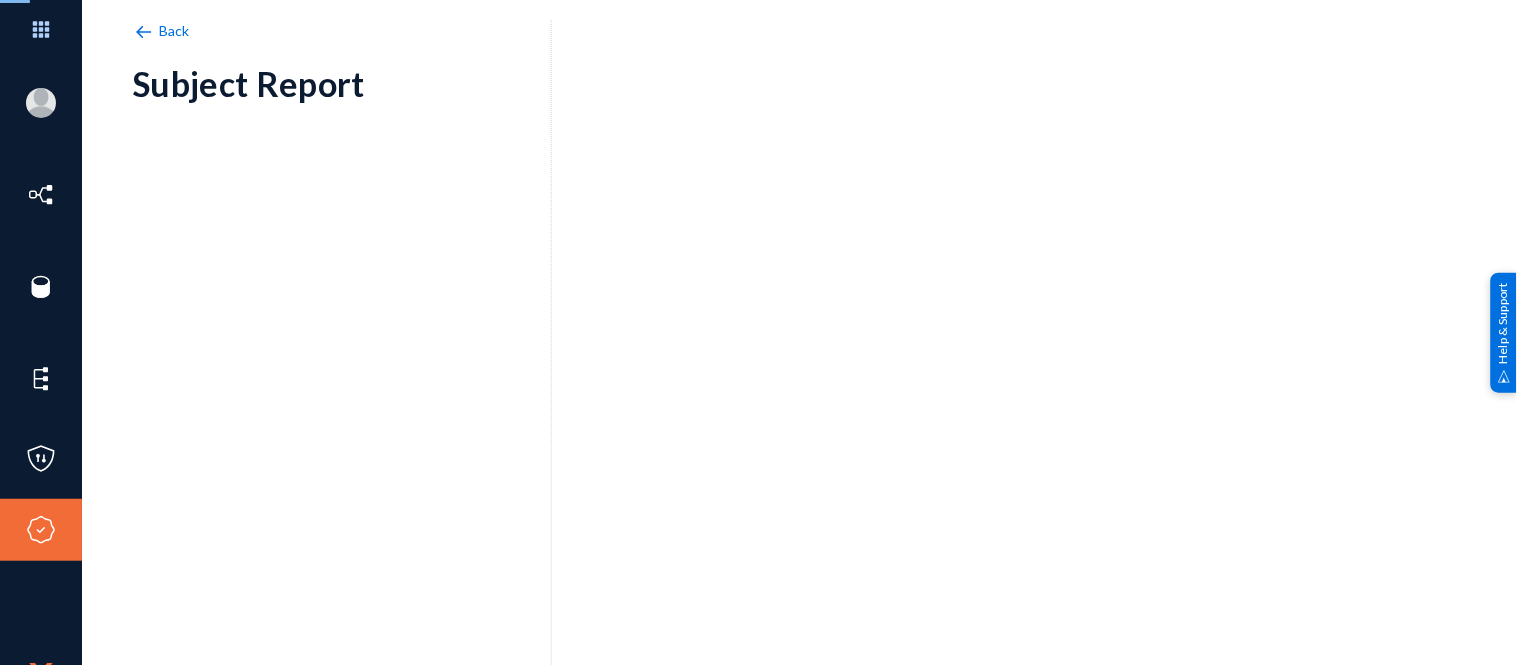 scroll, scrollTop: 0, scrollLeft: 0, axis: both 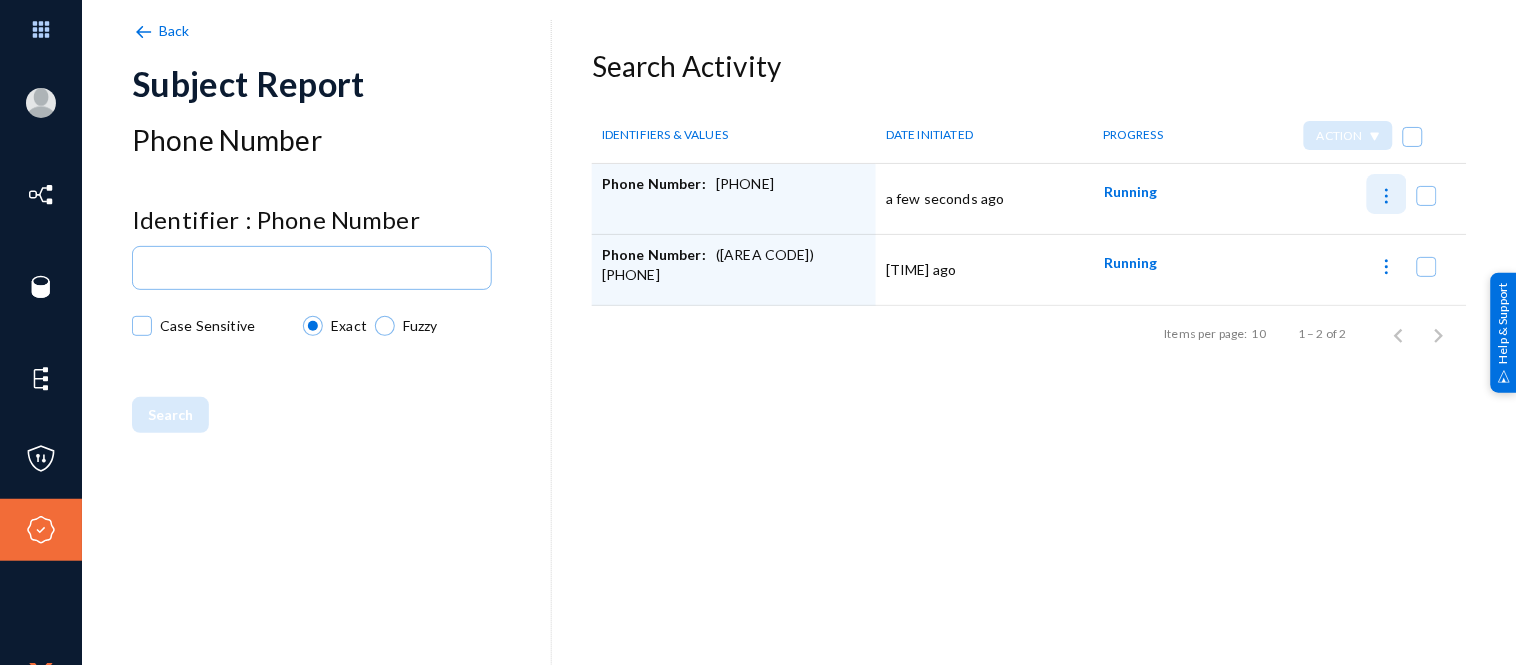 click 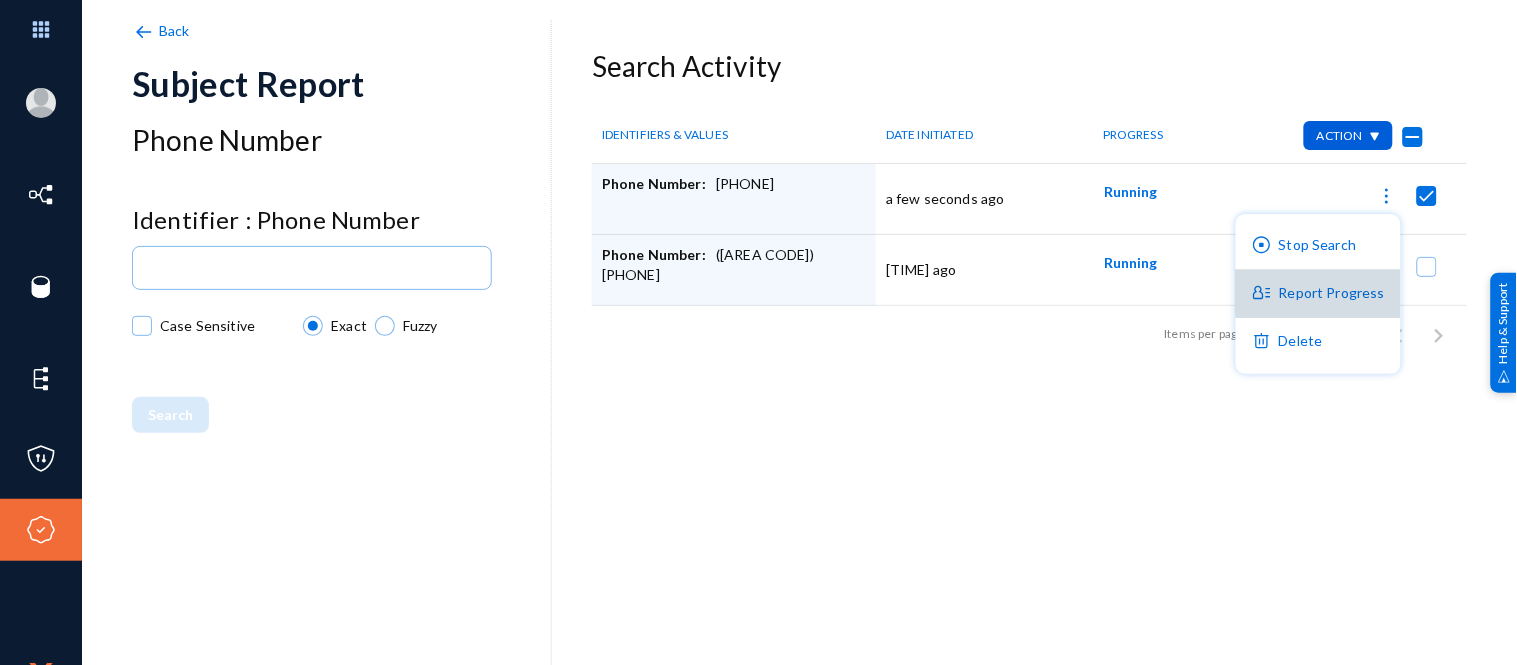 click on "Report Progress" at bounding box center [1318, 294] 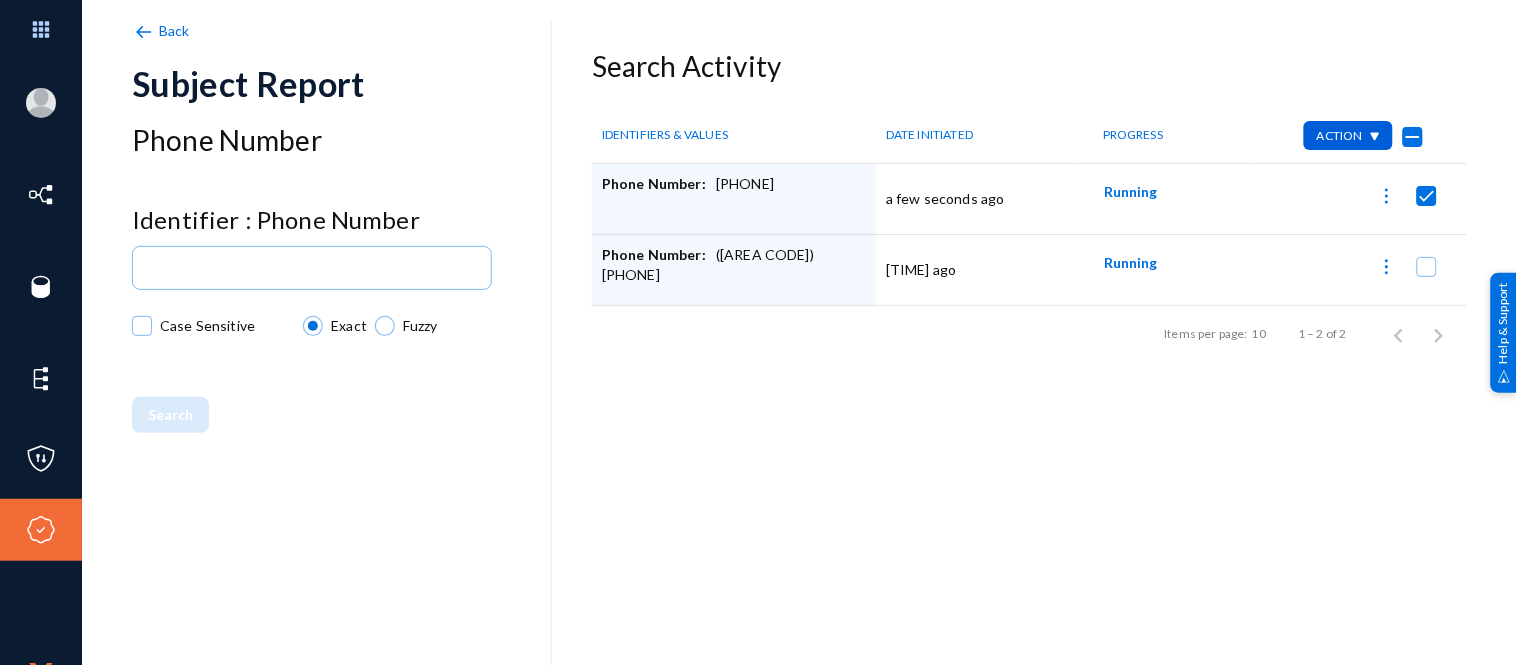 checkbox on "false" 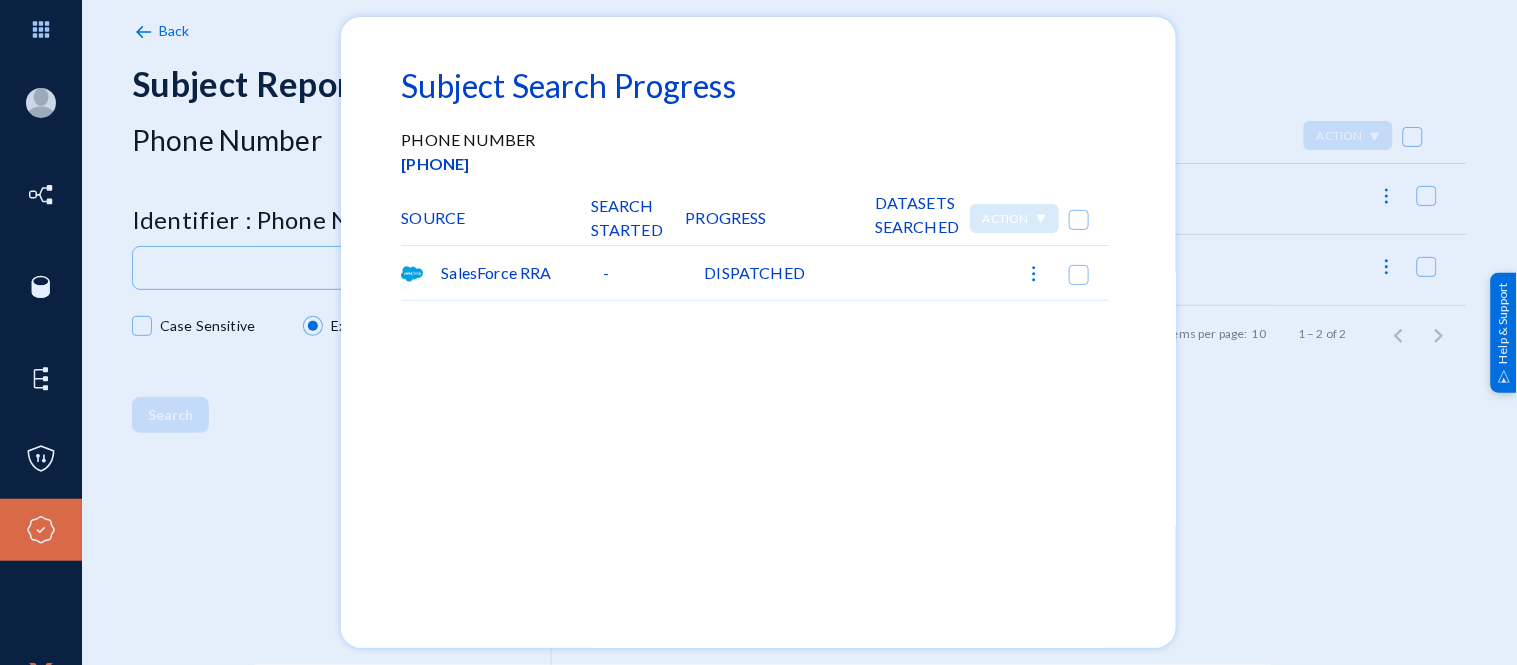 click at bounding box center [758, 332] 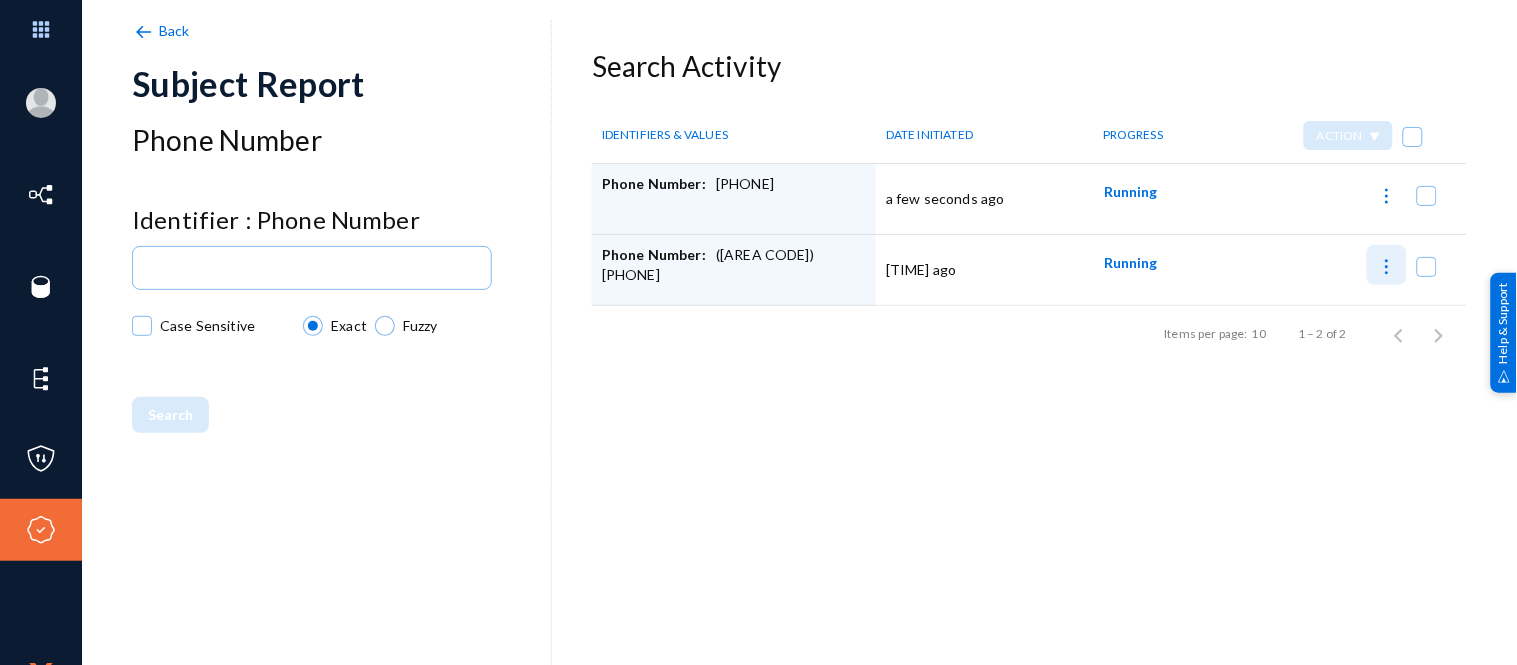 click 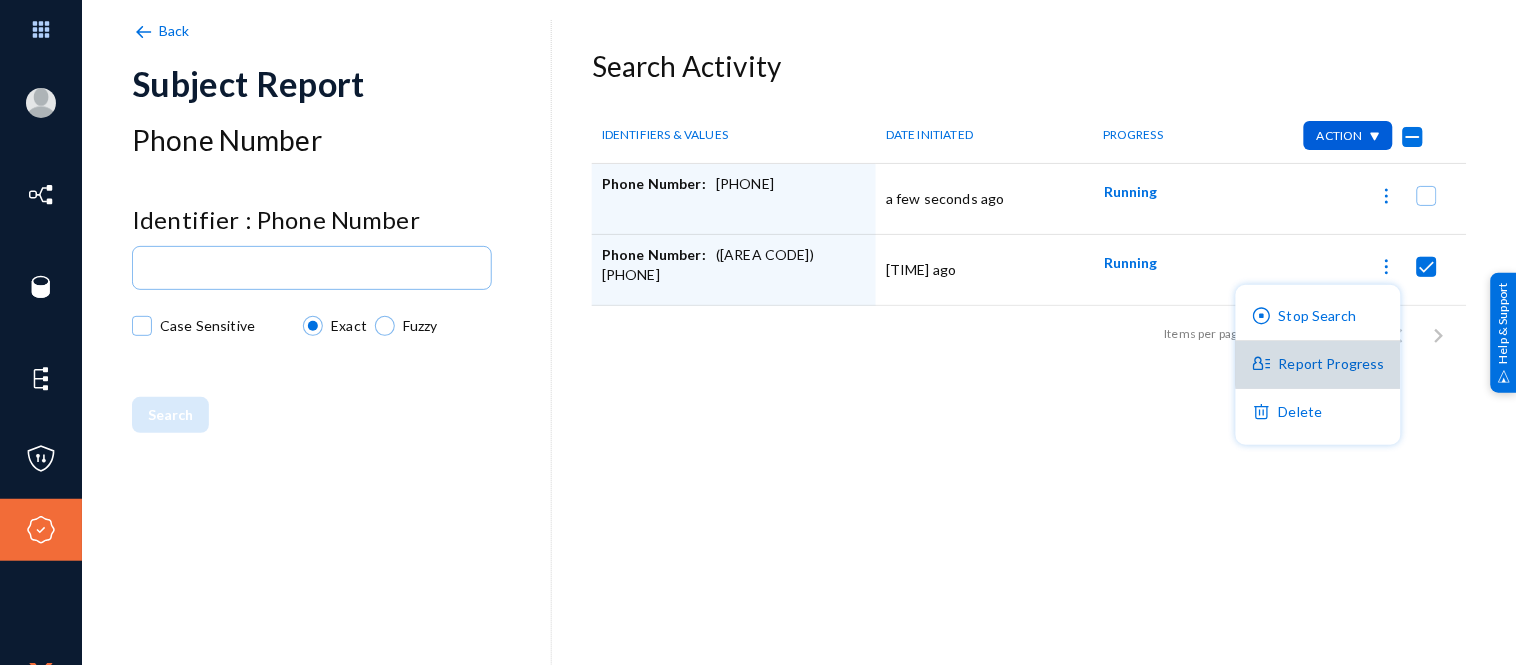 click on "Report Progress" at bounding box center [1318, 365] 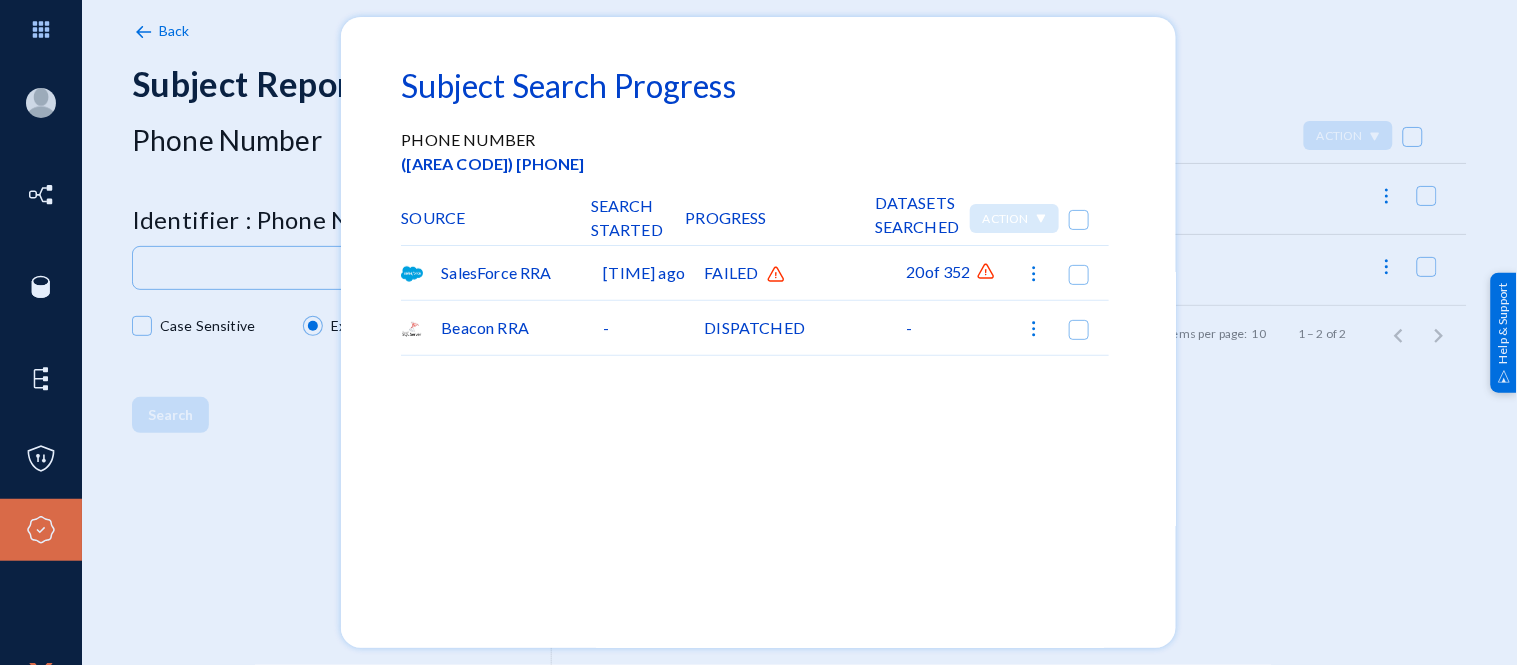 click at bounding box center (758, 332) 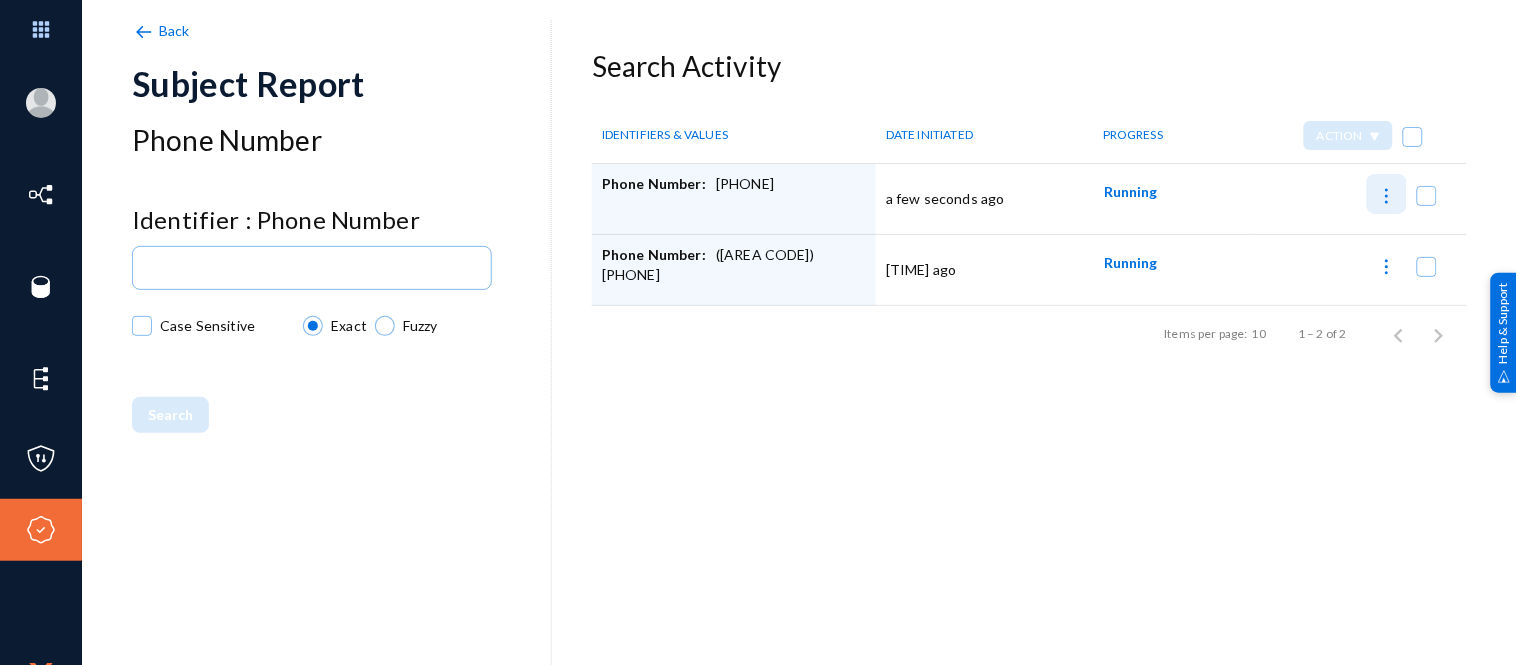 click 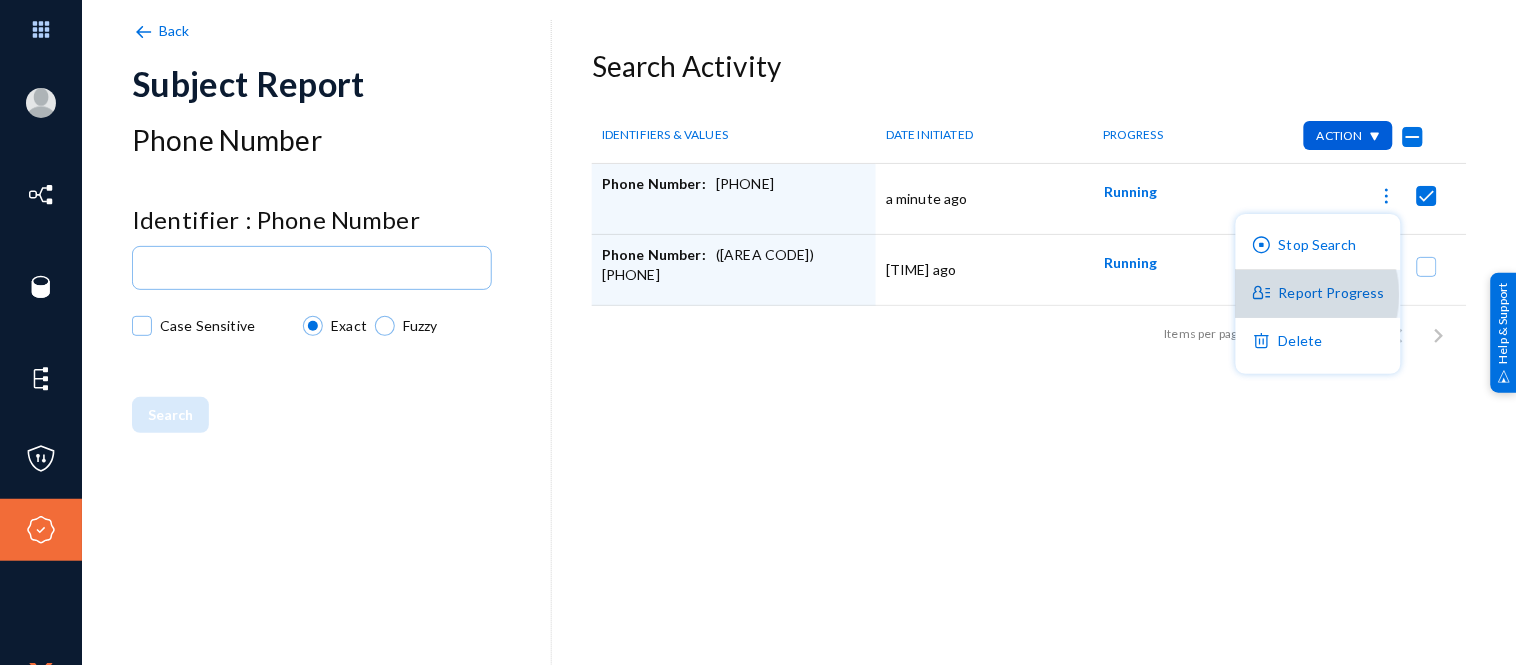click on "Report Progress" at bounding box center [1318, 294] 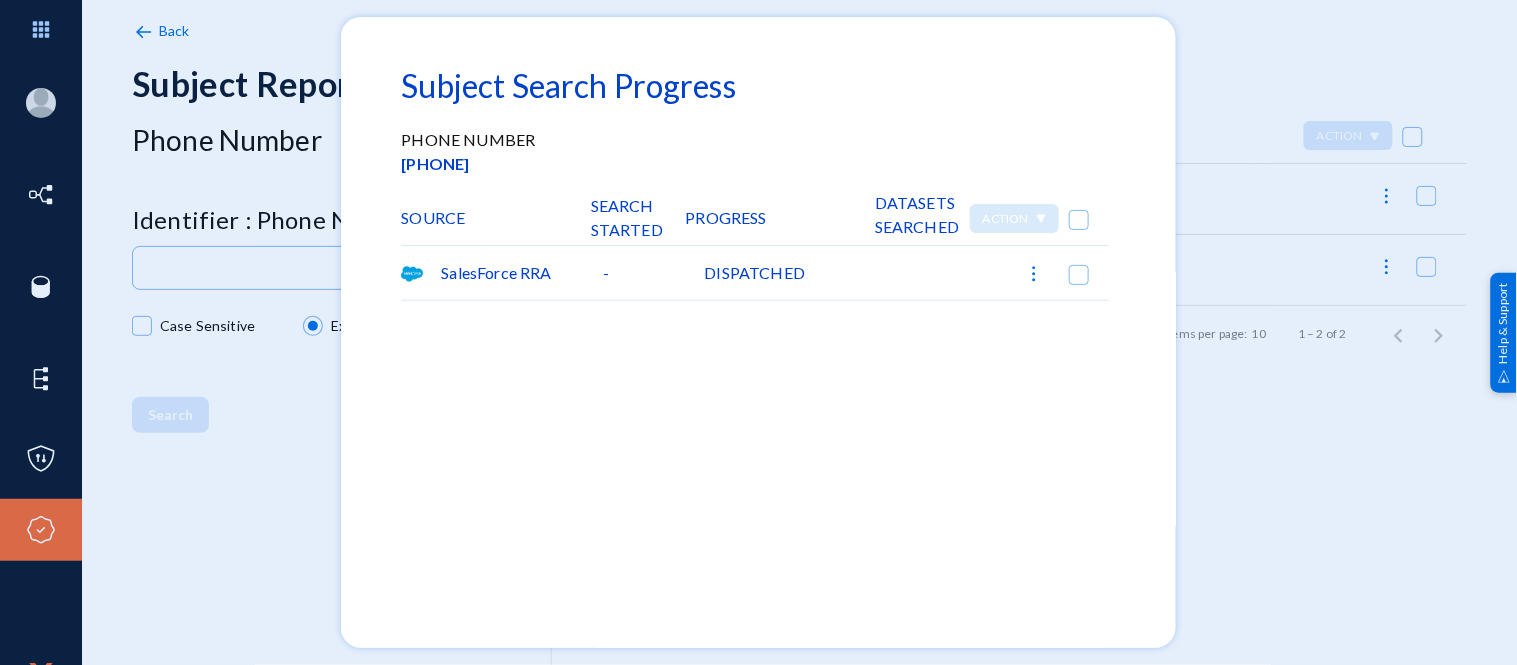 click at bounding box center [758, 332] 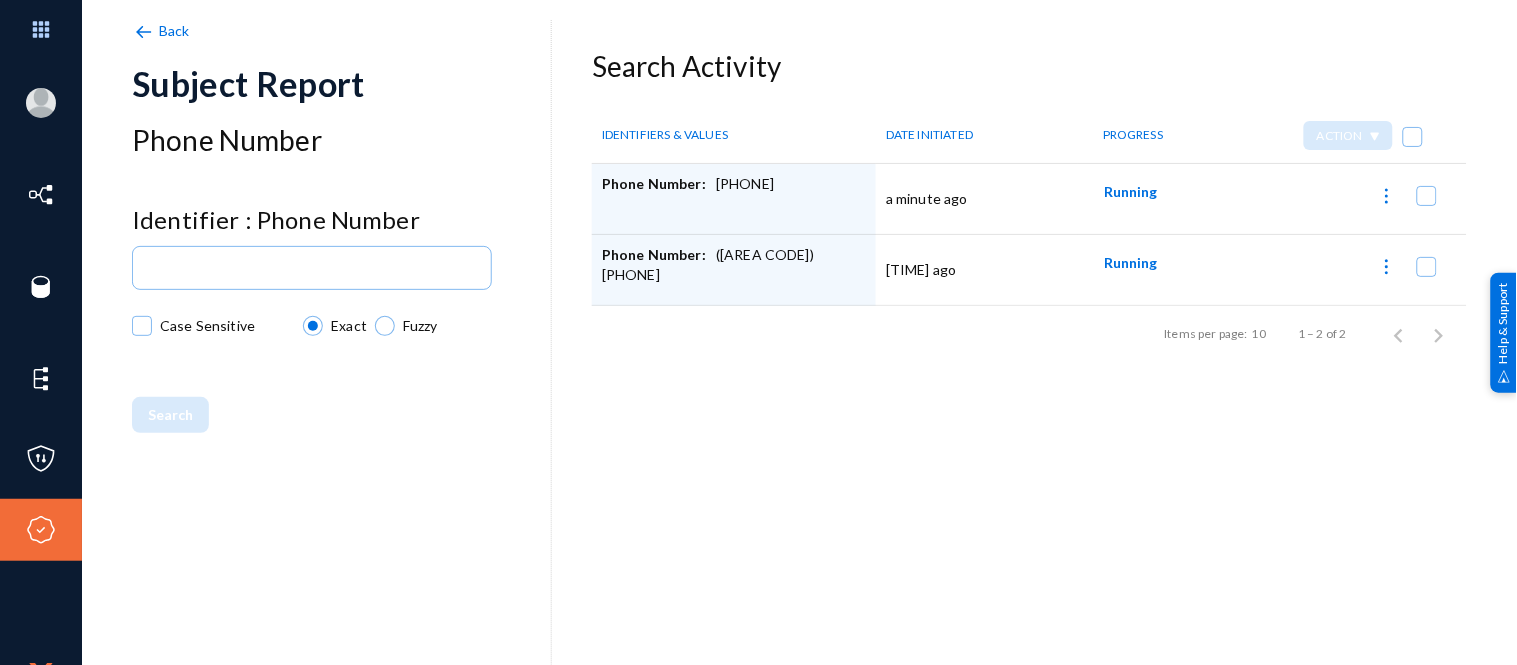 click on "Back" 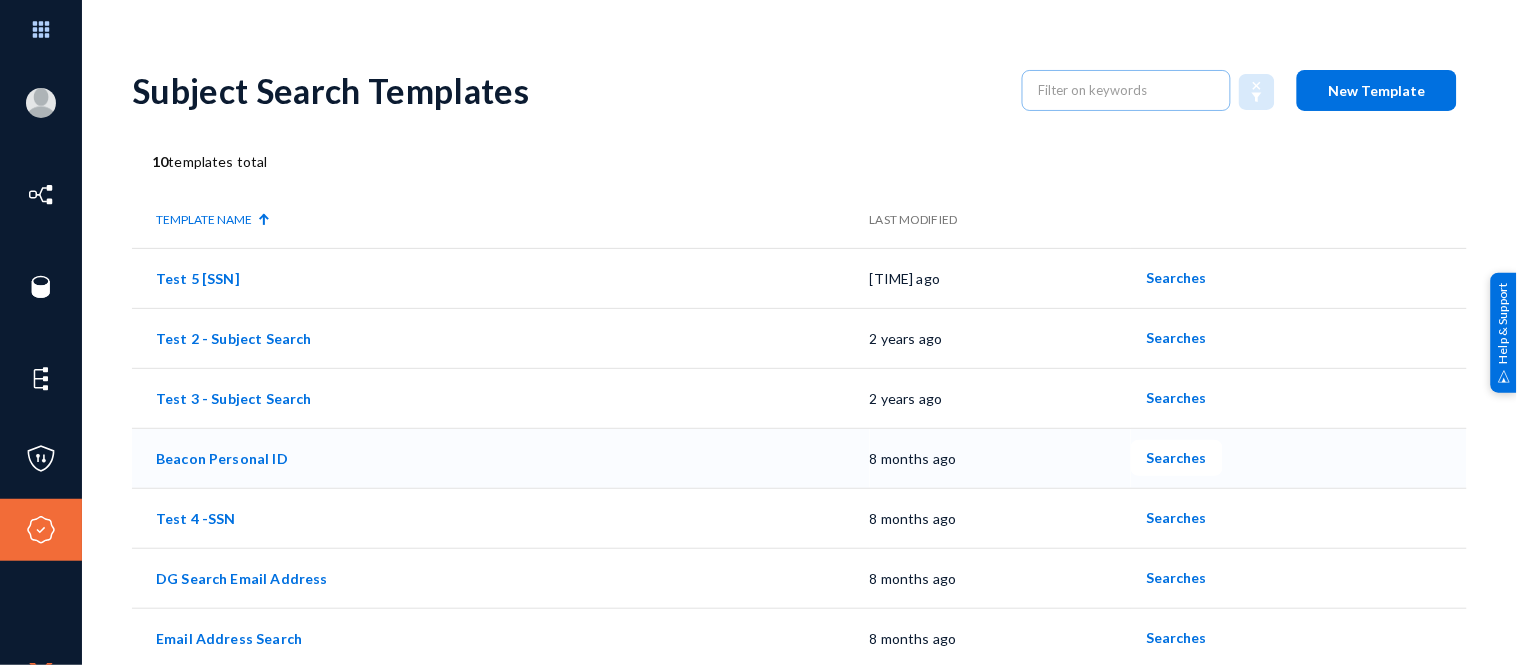 scroll, scrollTop: 183, scrollLeft: 0, axis: vertical 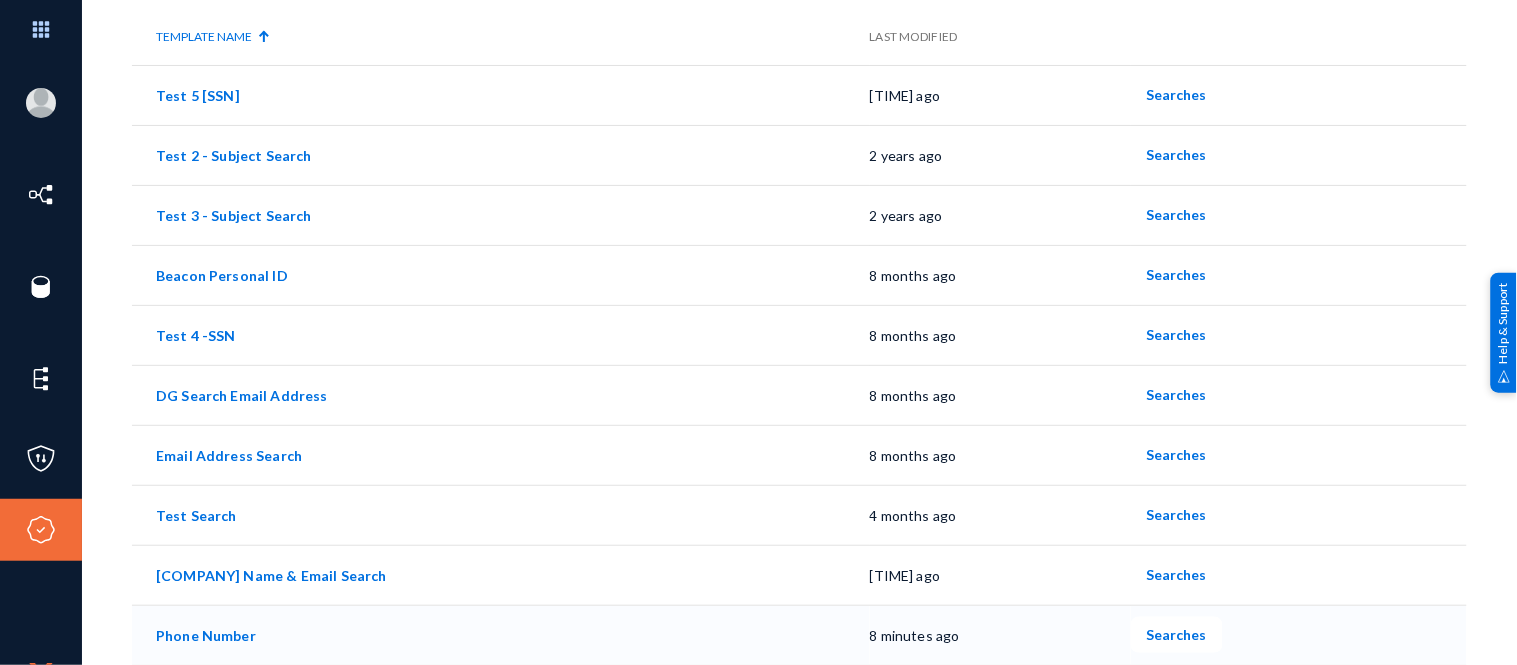 click on "Searches" 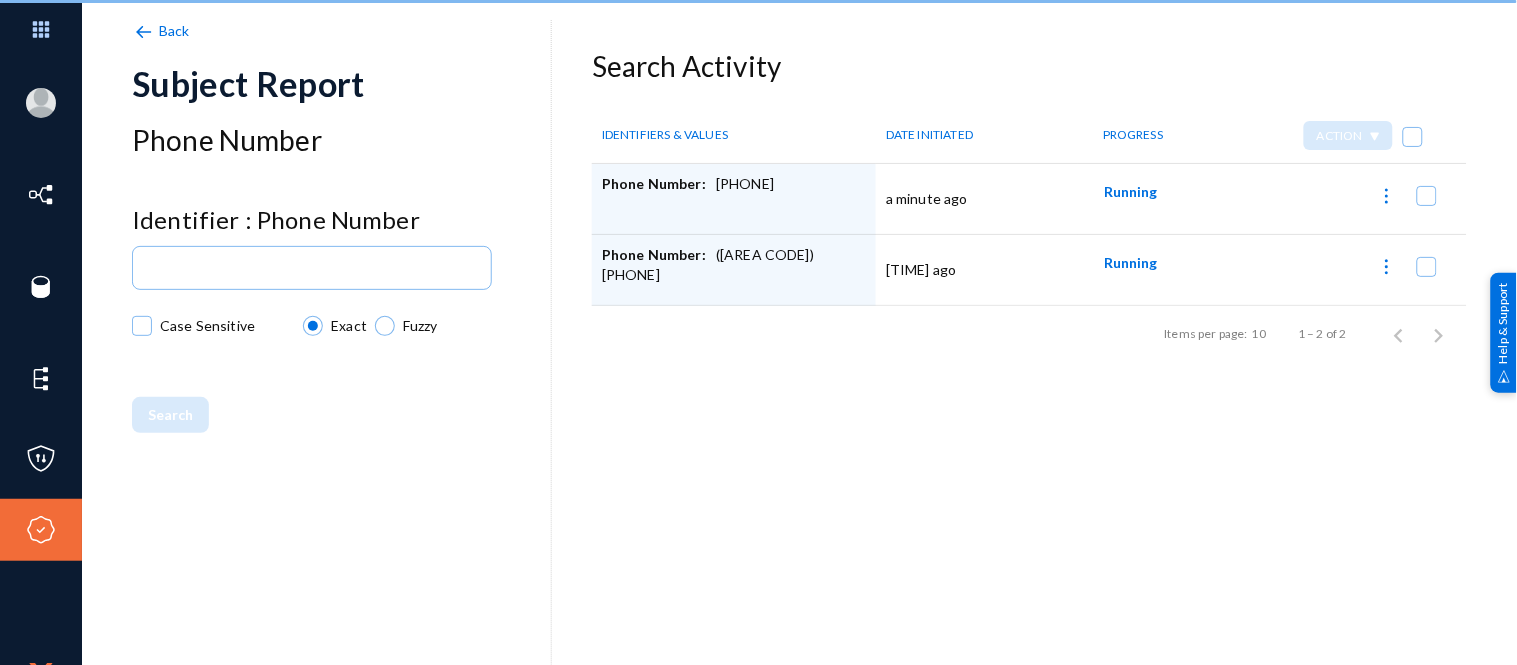 scroll, scrollTop: 0, scrollLeft: 0, axis: both 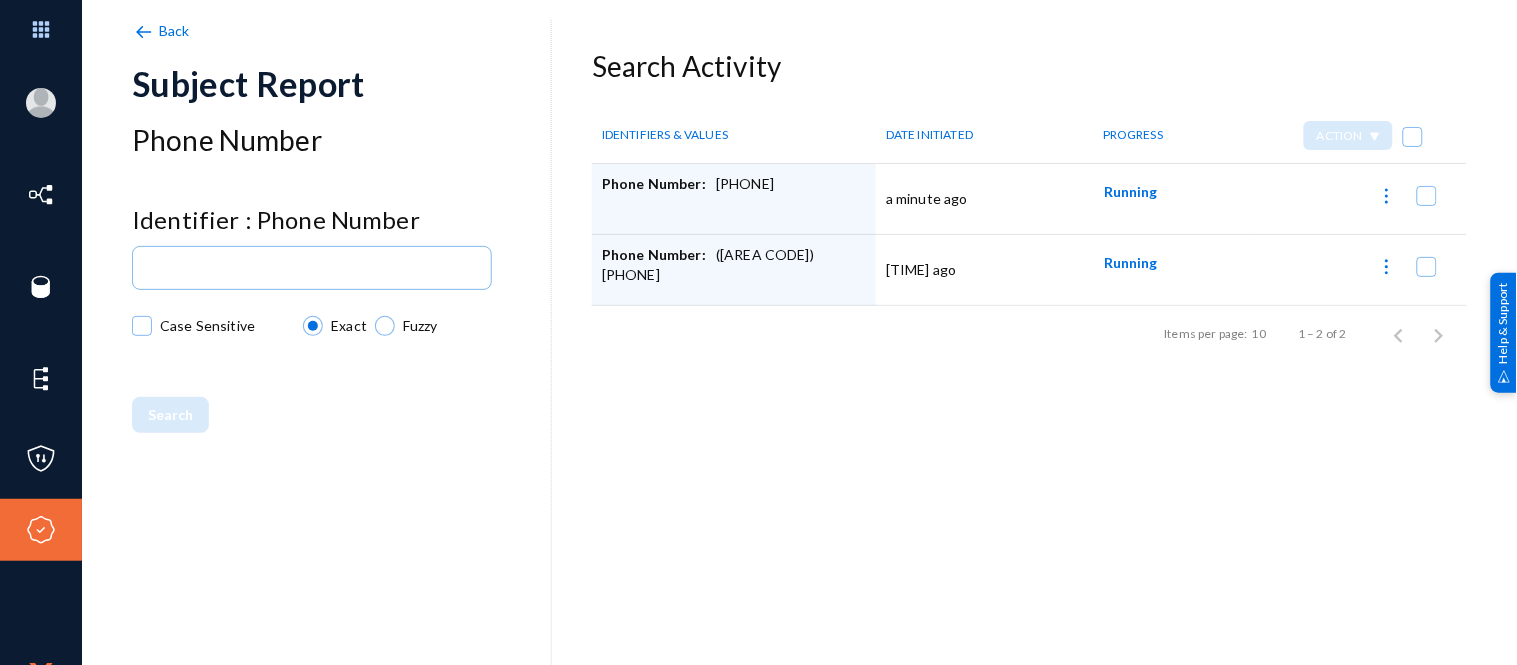 click 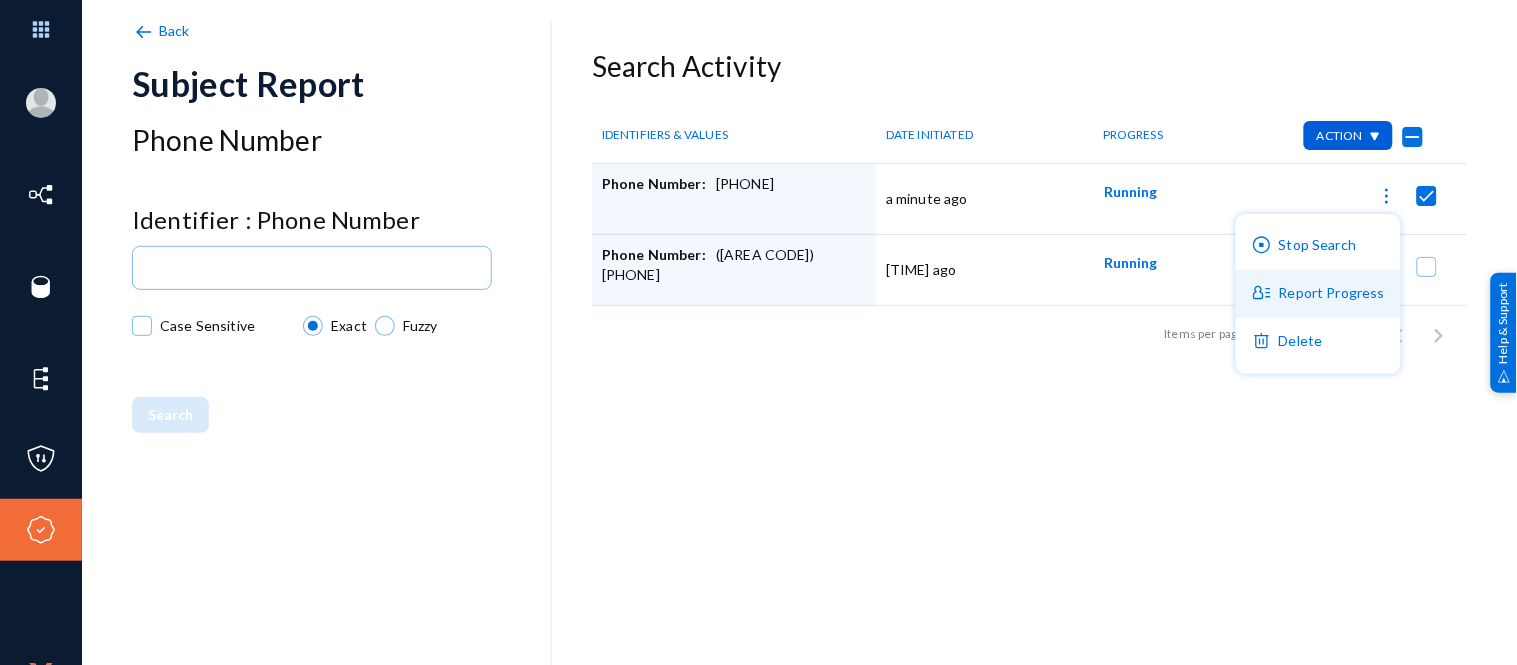 click on "Report Progress" at bounding box center (1318, 294) 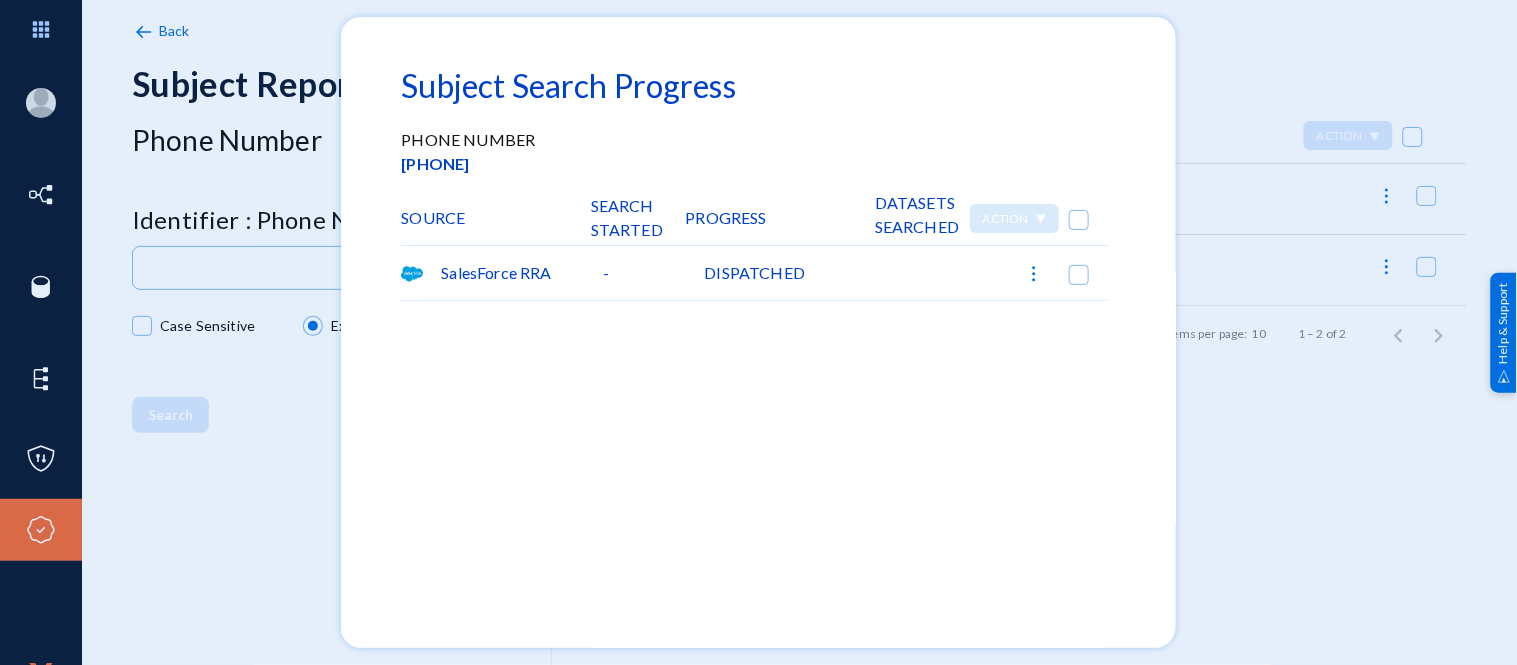 click at bounding box center [758, 332] 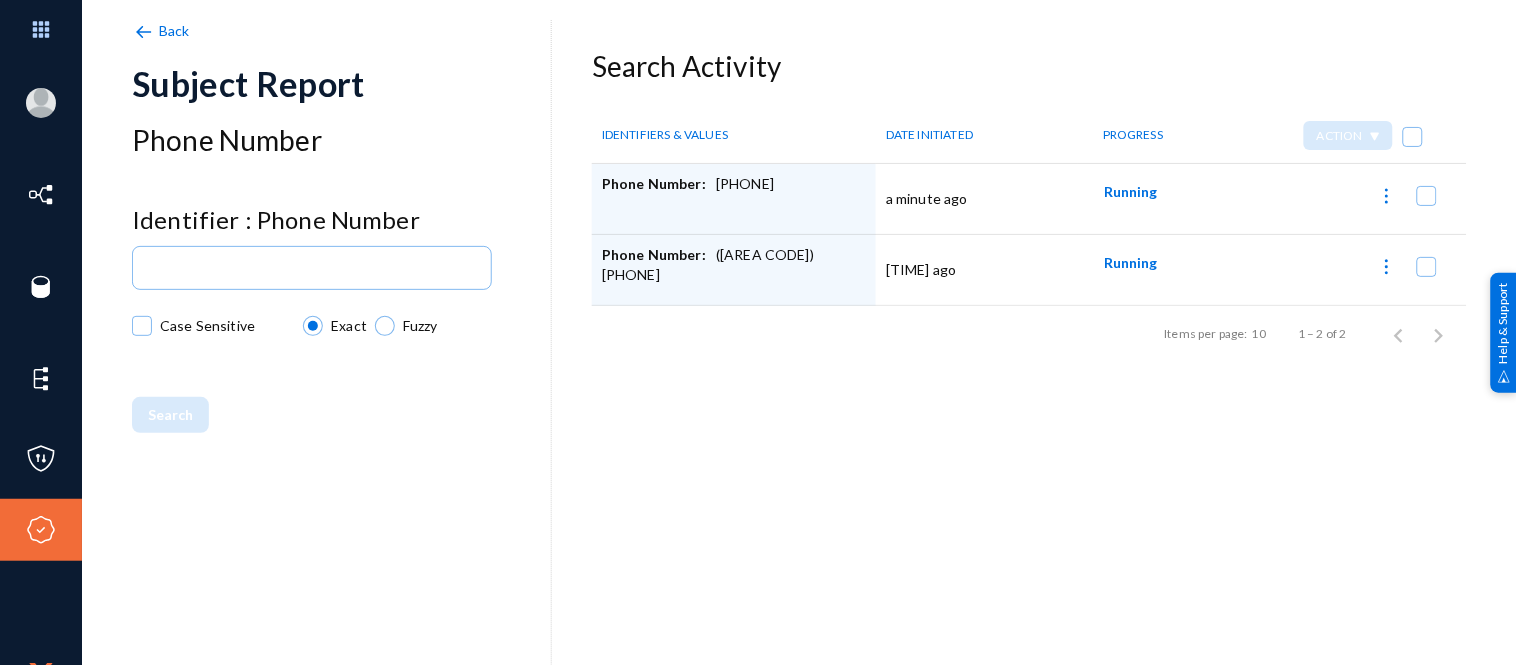 click 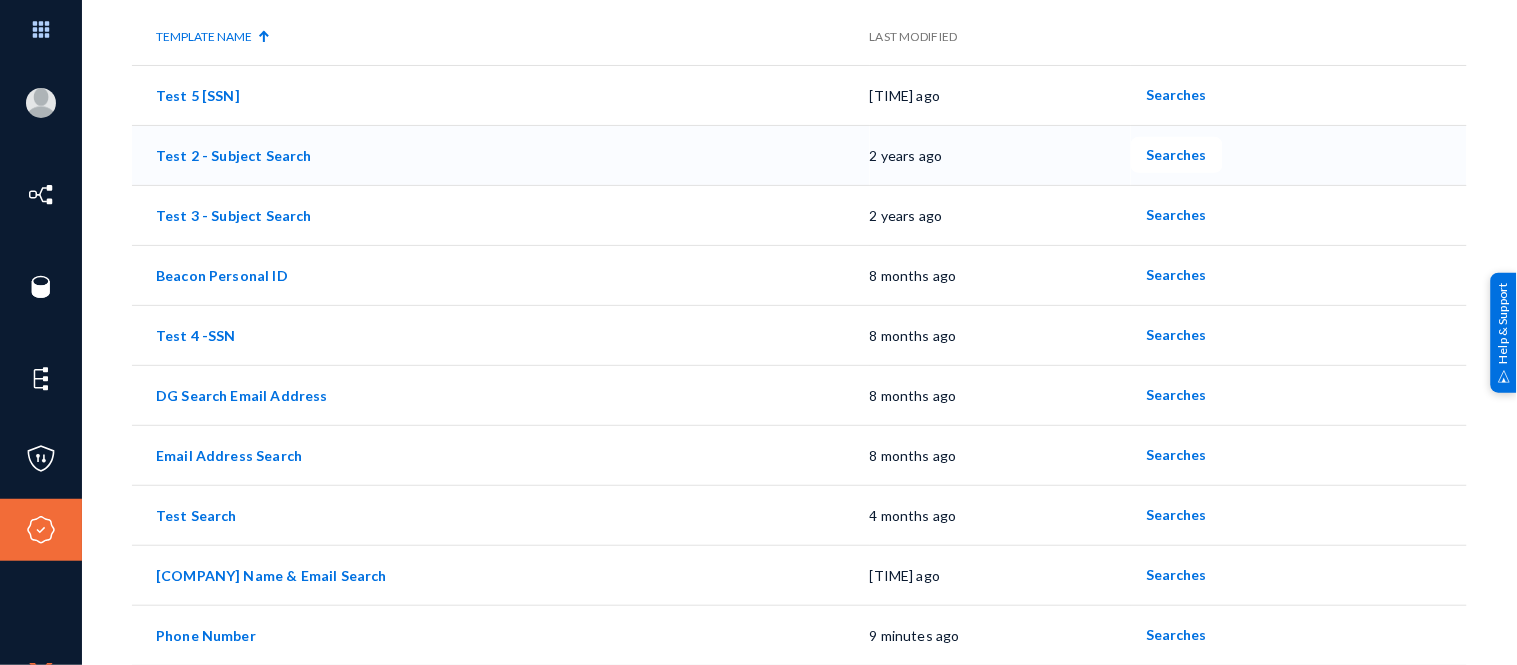 scroll, scrollTop: 0, scrollLeft: 0, axis: both 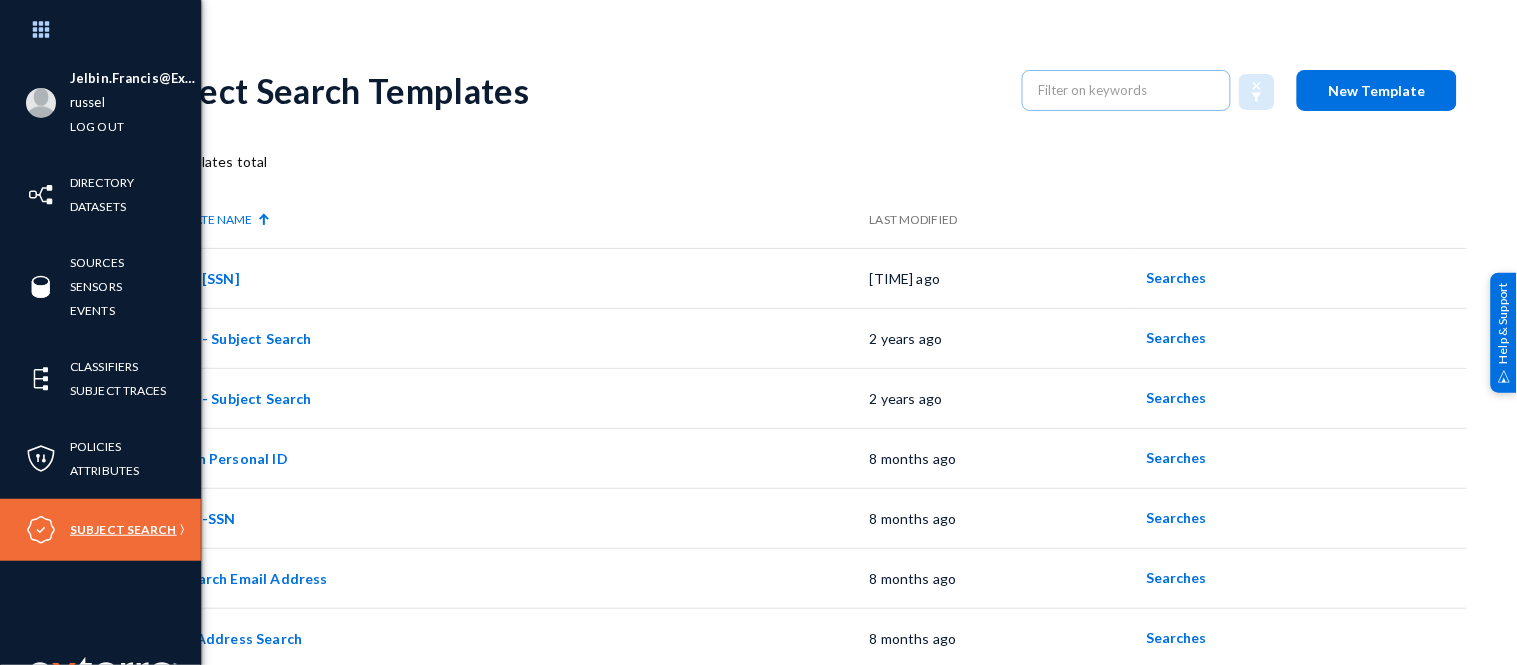 click on "Subject Search" at bounding box center [123, 529] 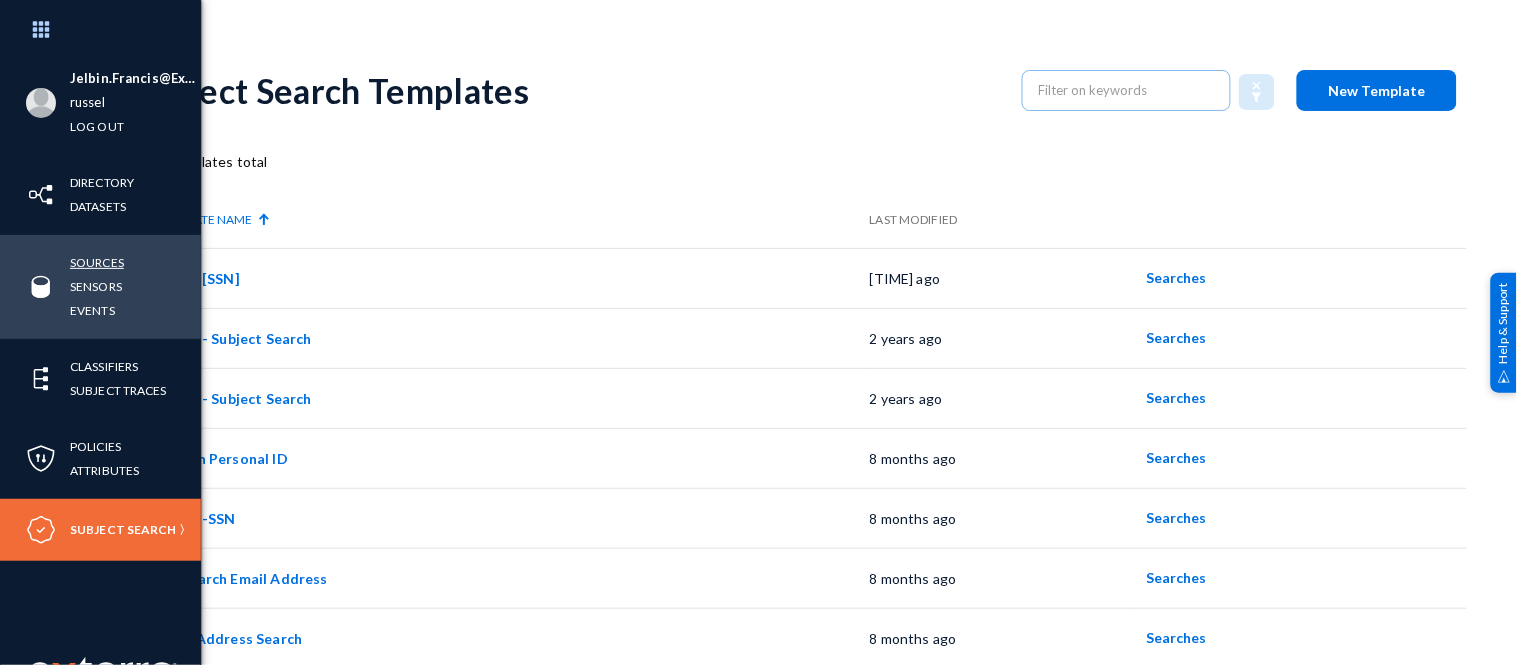 click on "Sources" at bounding box center [97, 262] 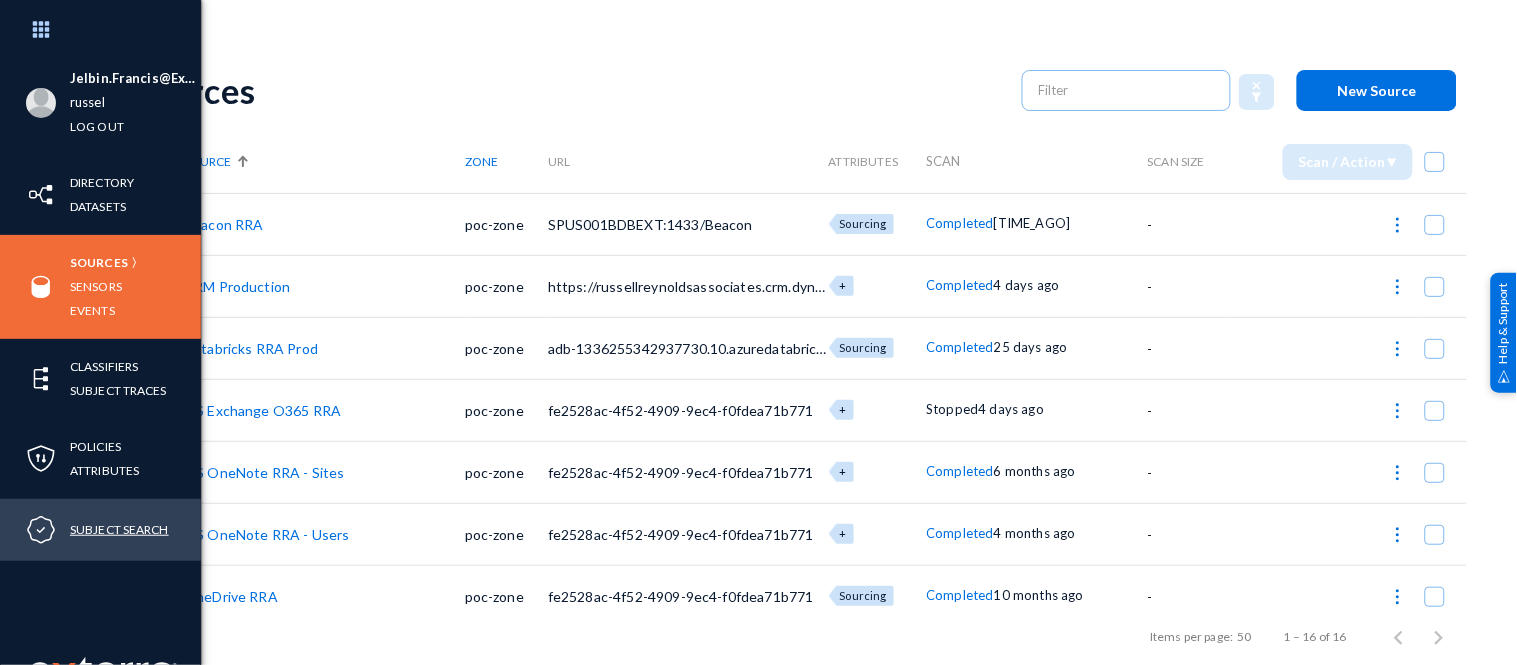 click on "Subject Search" at bounding box center (119, 529) 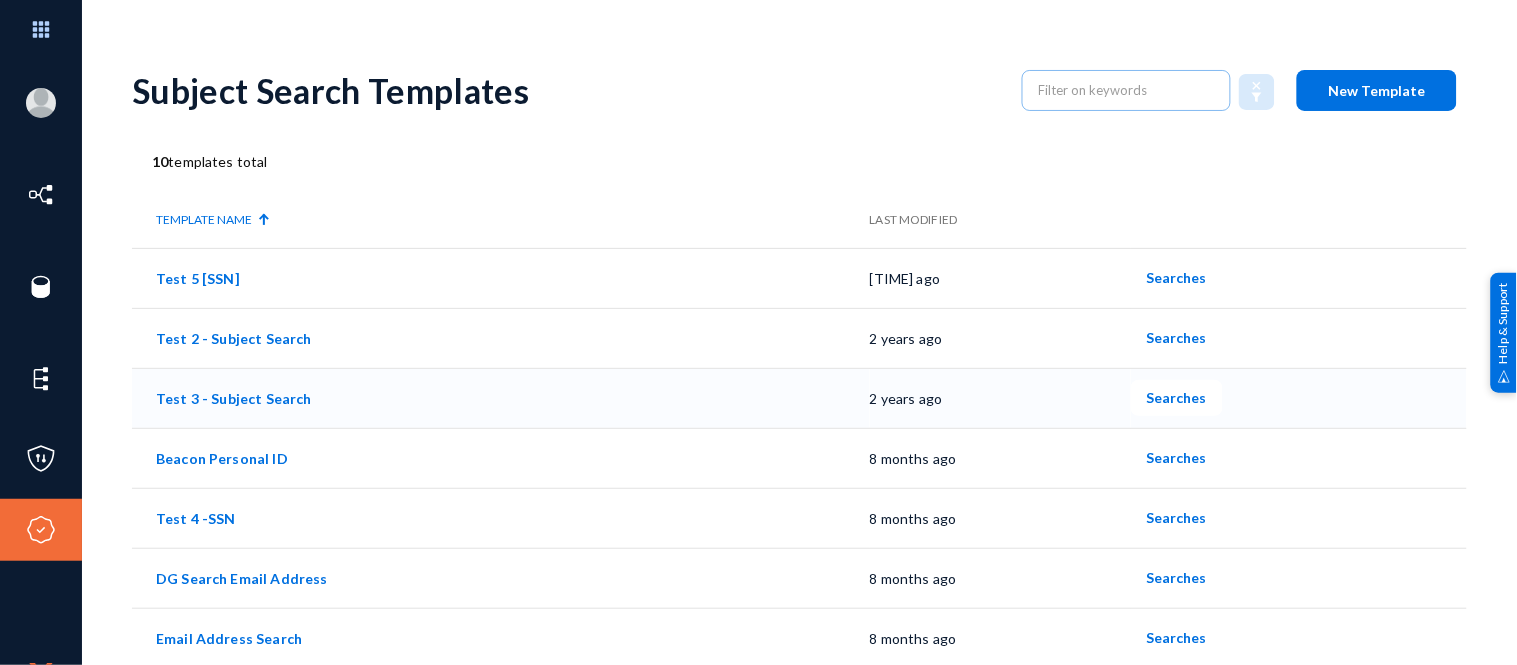 scroll, scrollTop: 183, scrollLeft: 0, axis: vertical 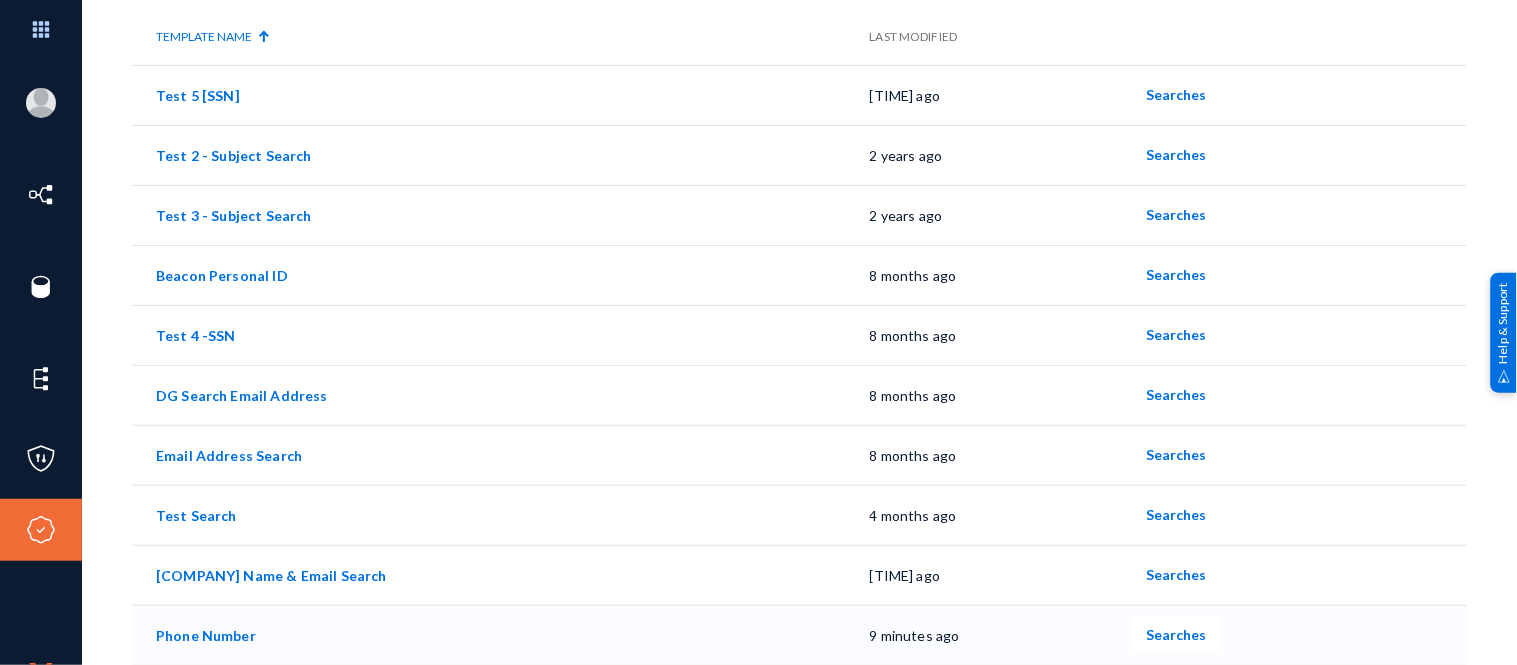 click on "Searches" 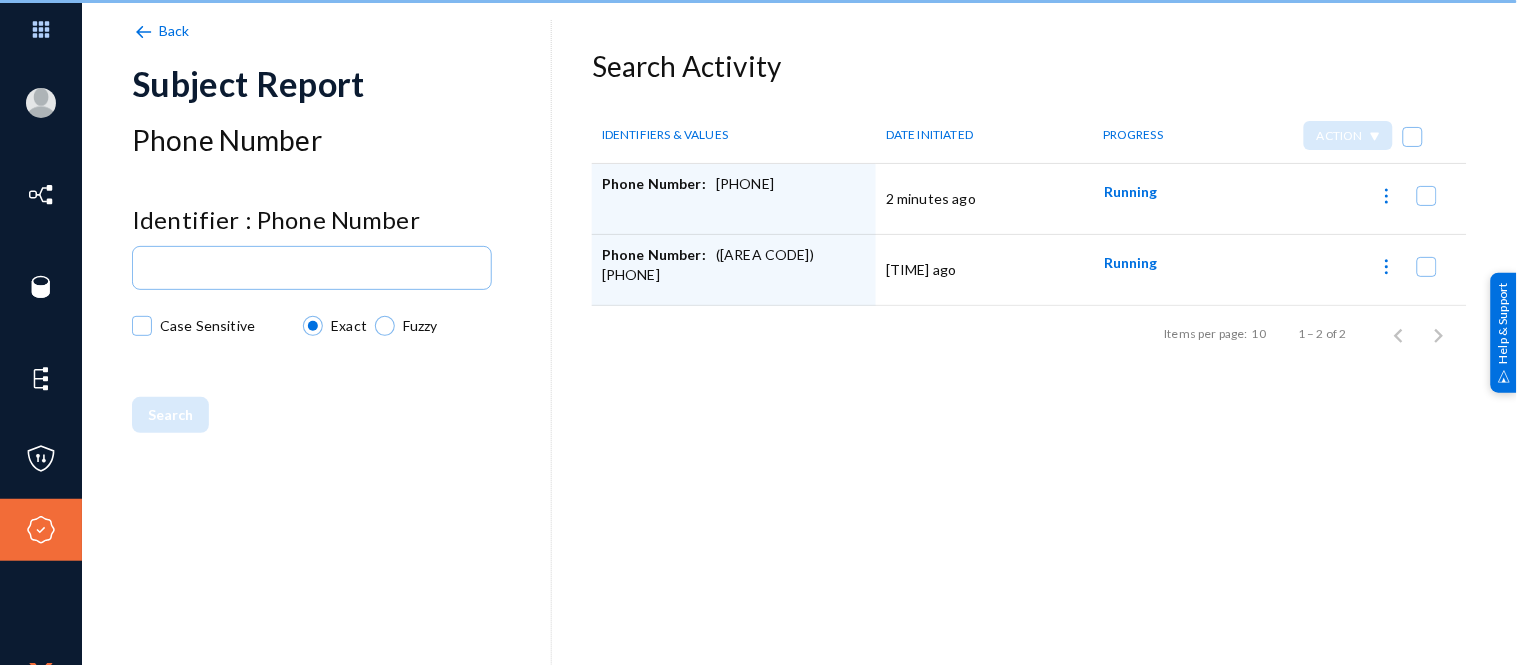 scroll, scrollTop: 0, scrollLeft: 0, axis: both 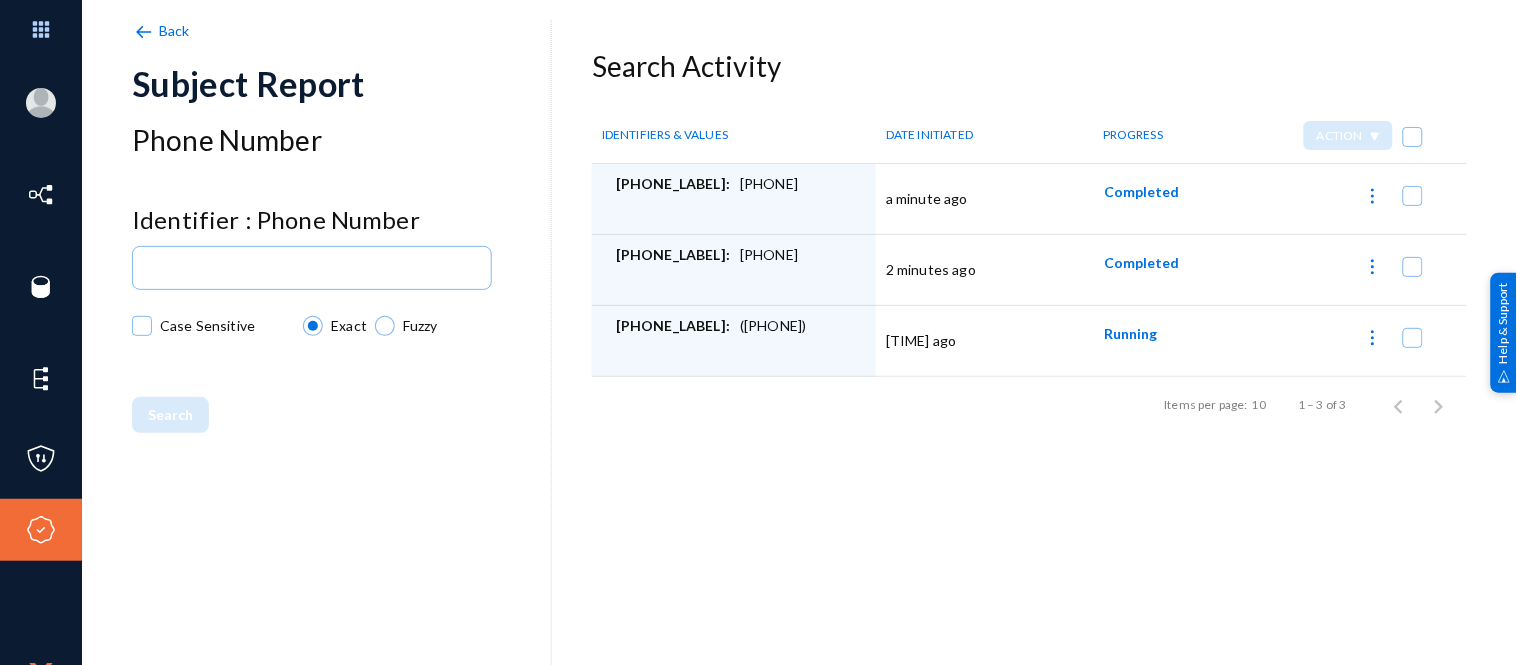 click 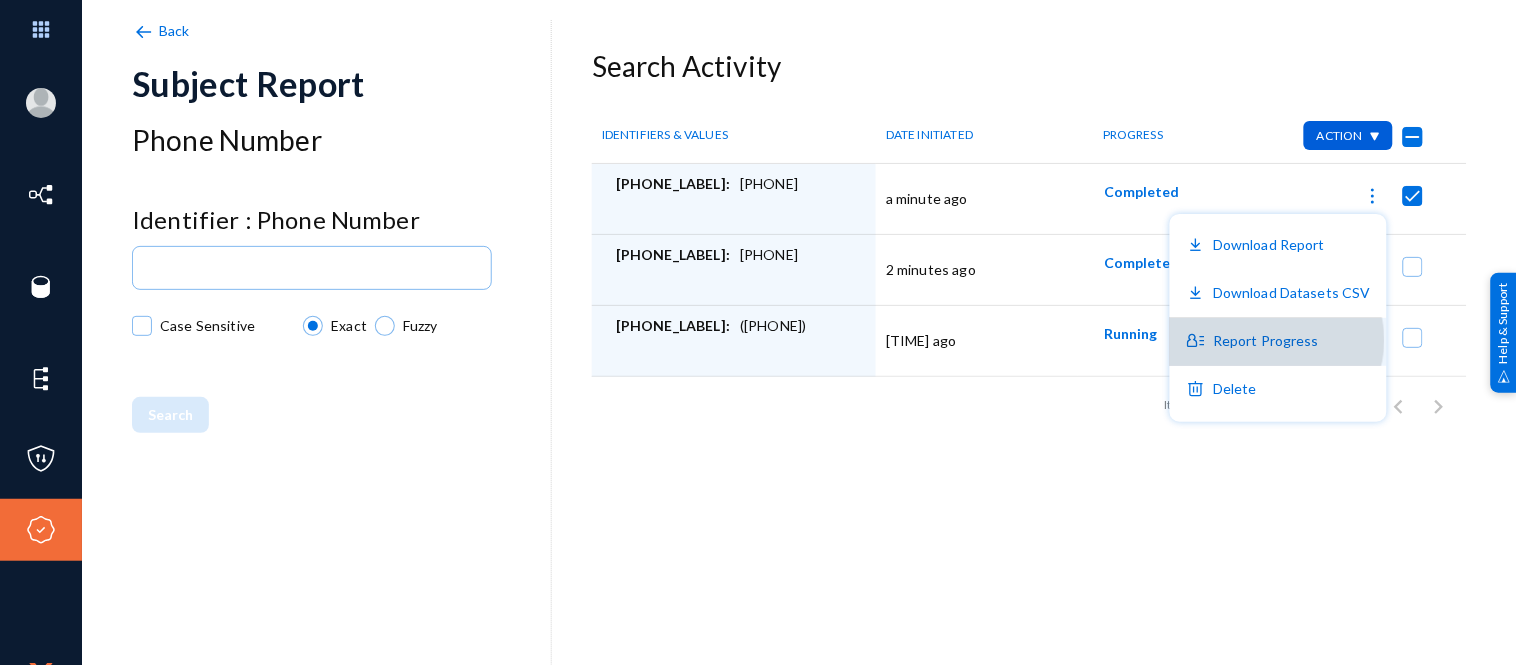 click on "Report Progress" at bounding box center (1278, 342) 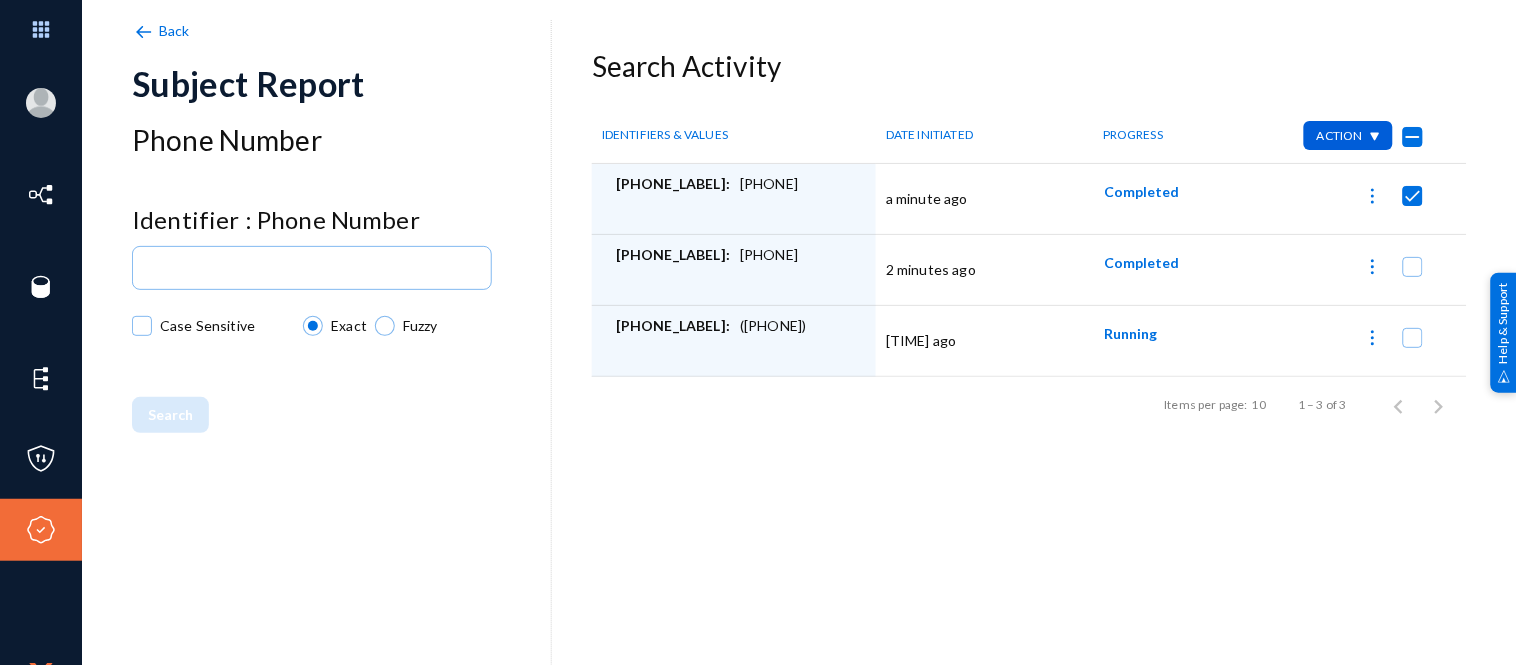 checkbox on "false" 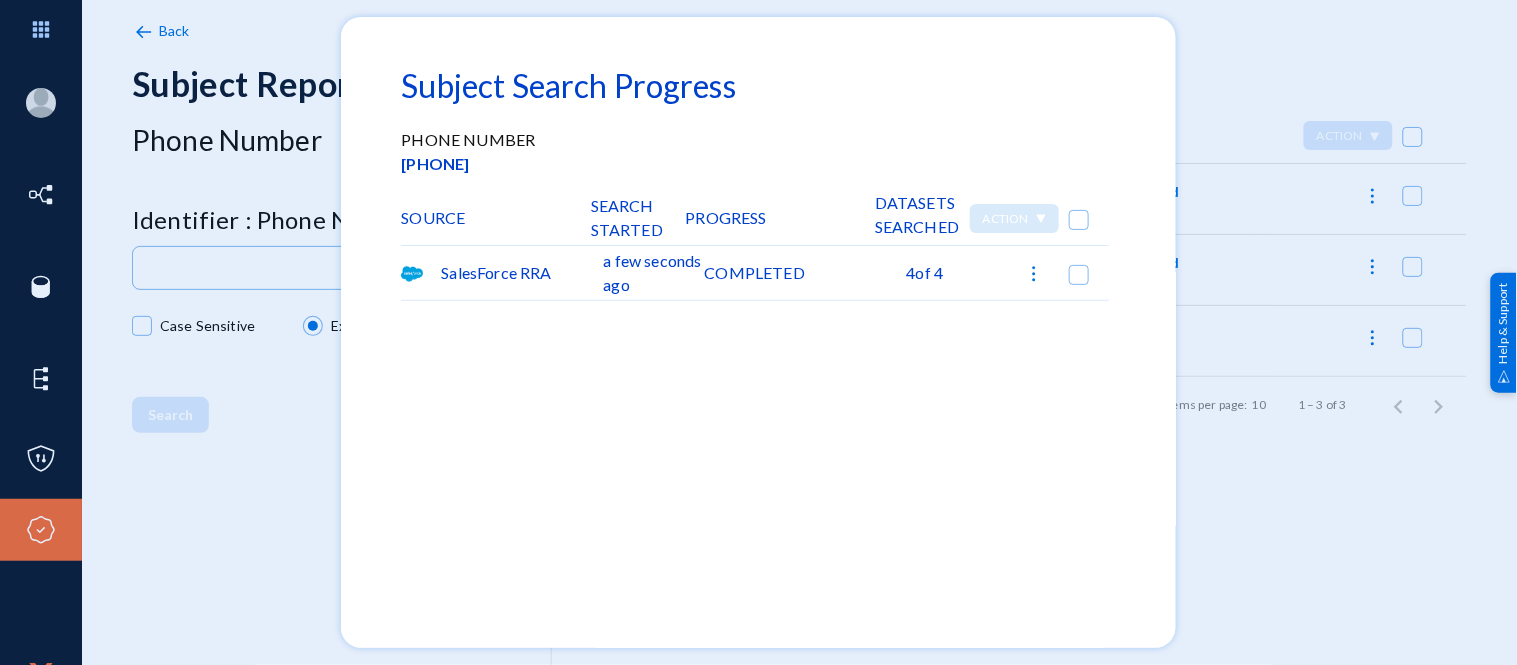 click at bounding box center [758, 332] 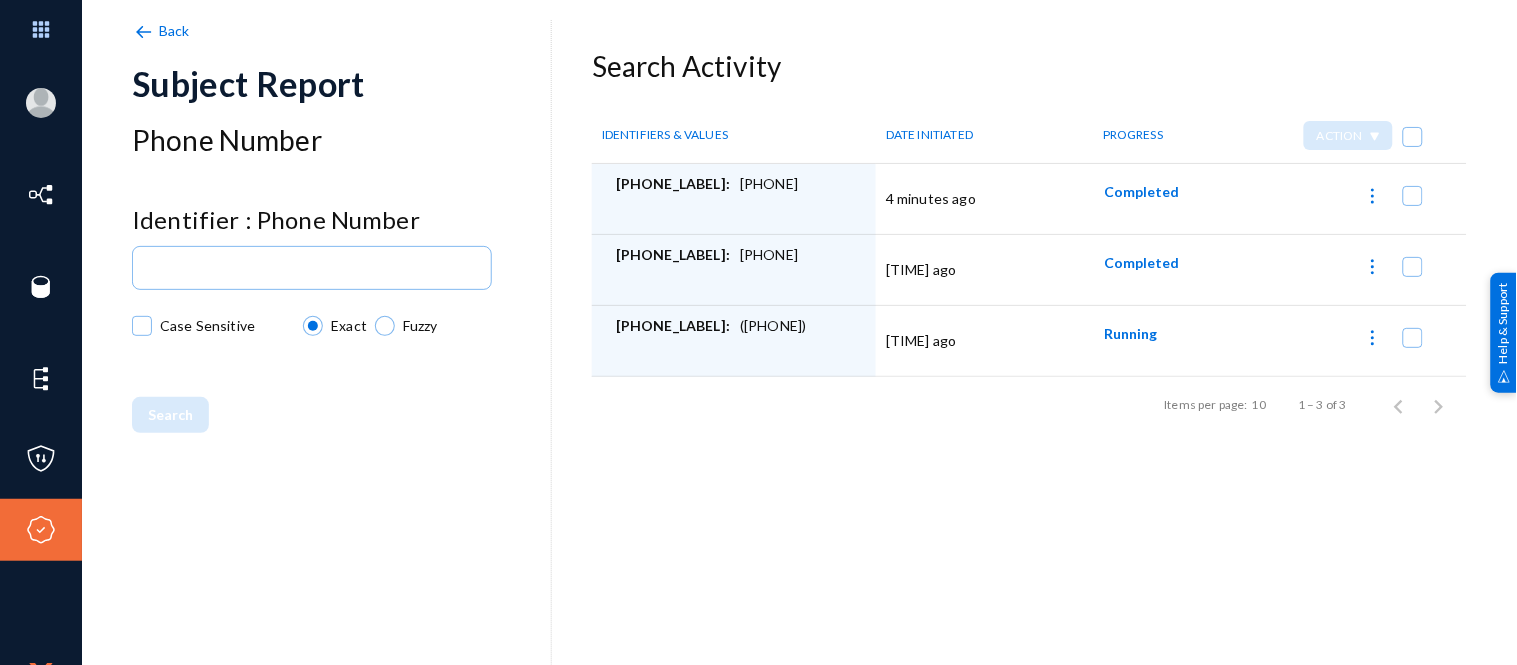 click 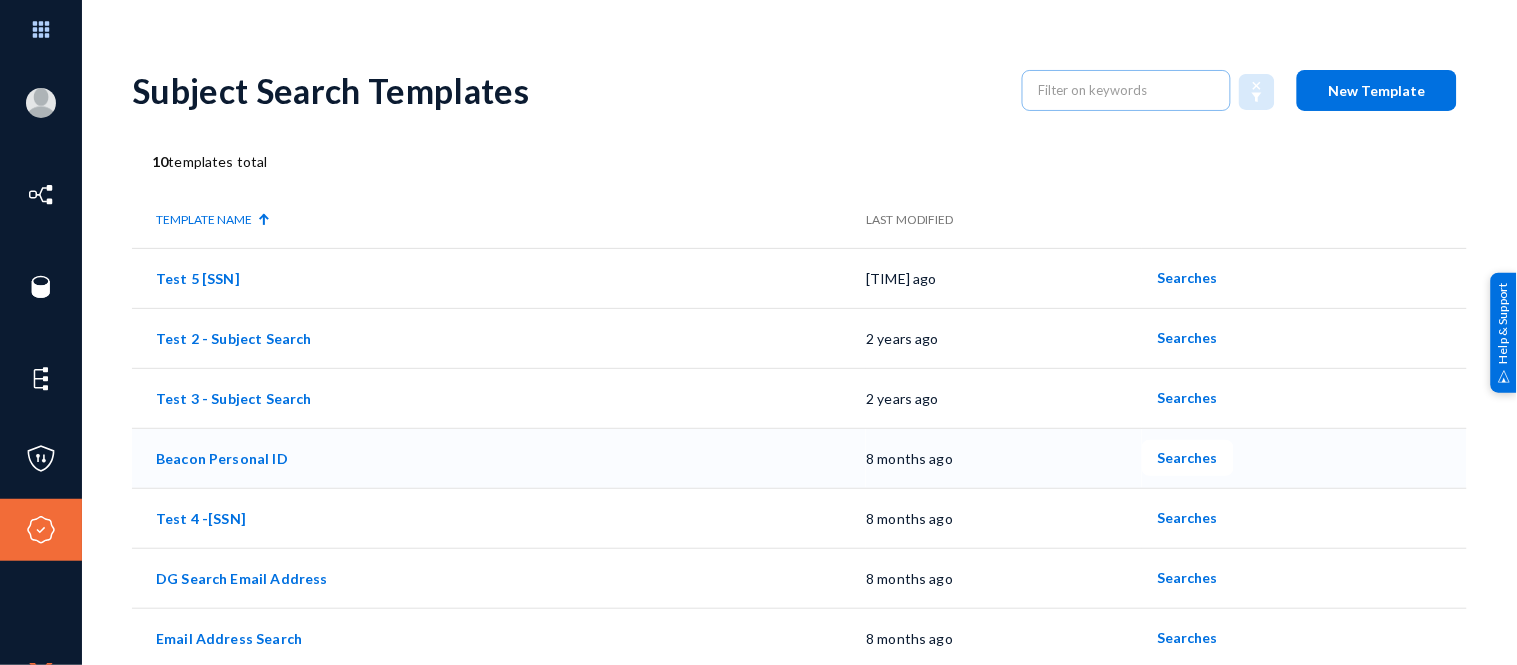 scroll, scrollTop: 183, scrollLeft: 0, axis: vertical 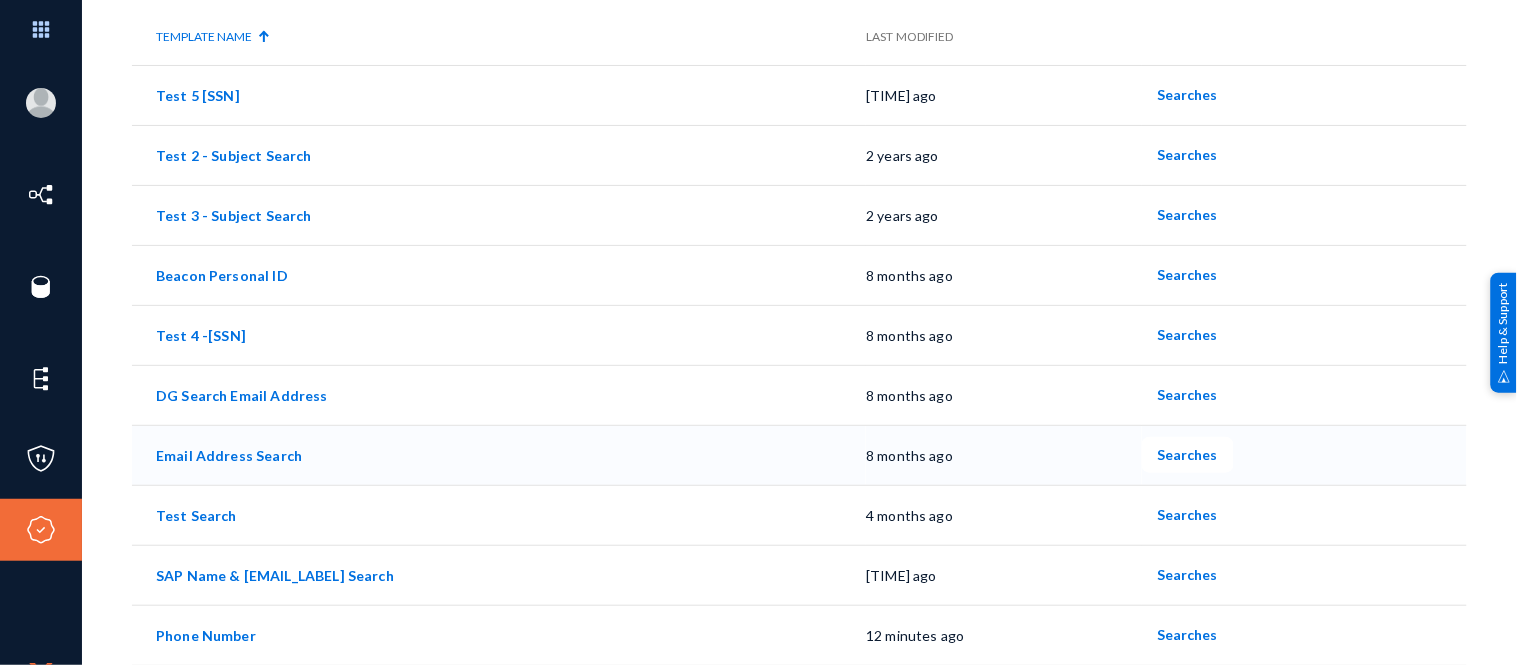 drag, startPoint x: 215, startPoint y: 461, endPoint x: 188, endPoint y: 456, distance: 27.45906 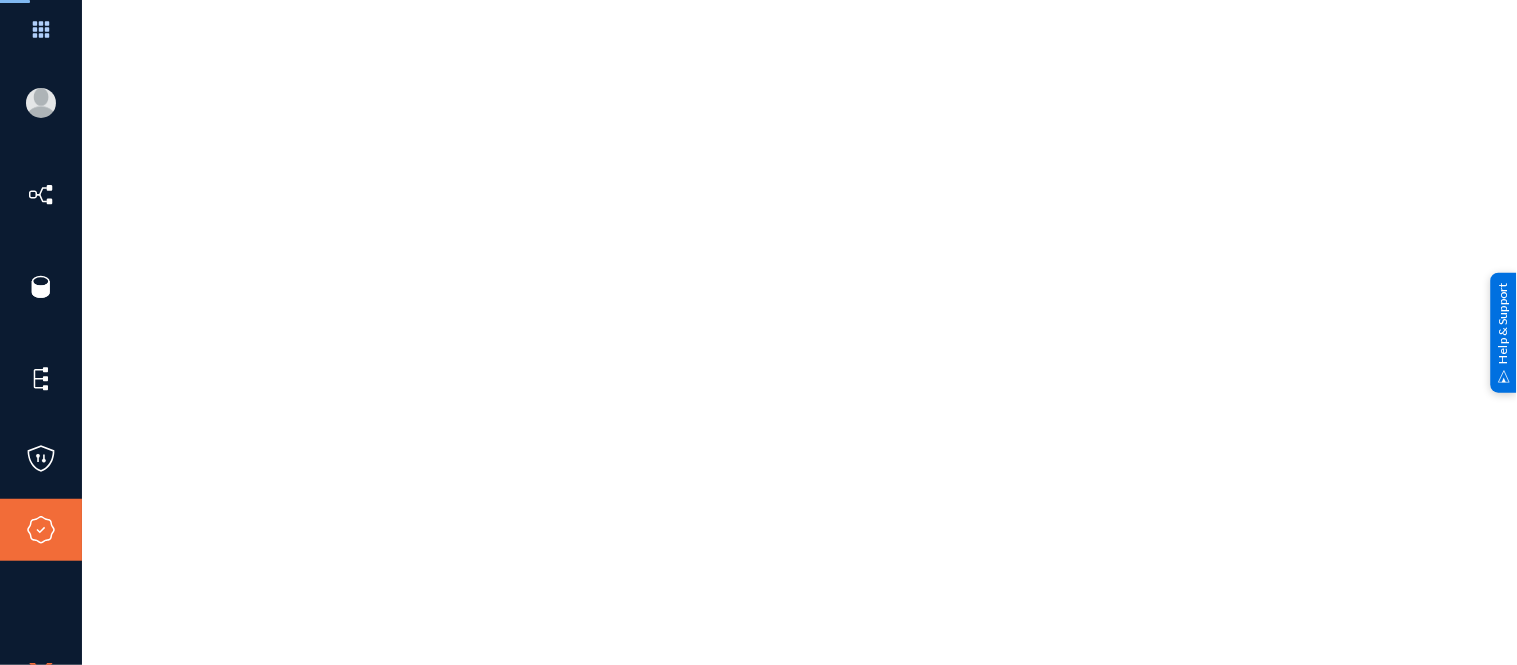 scroll, scrollTop: 0, scrollLeft: 0, axis: both 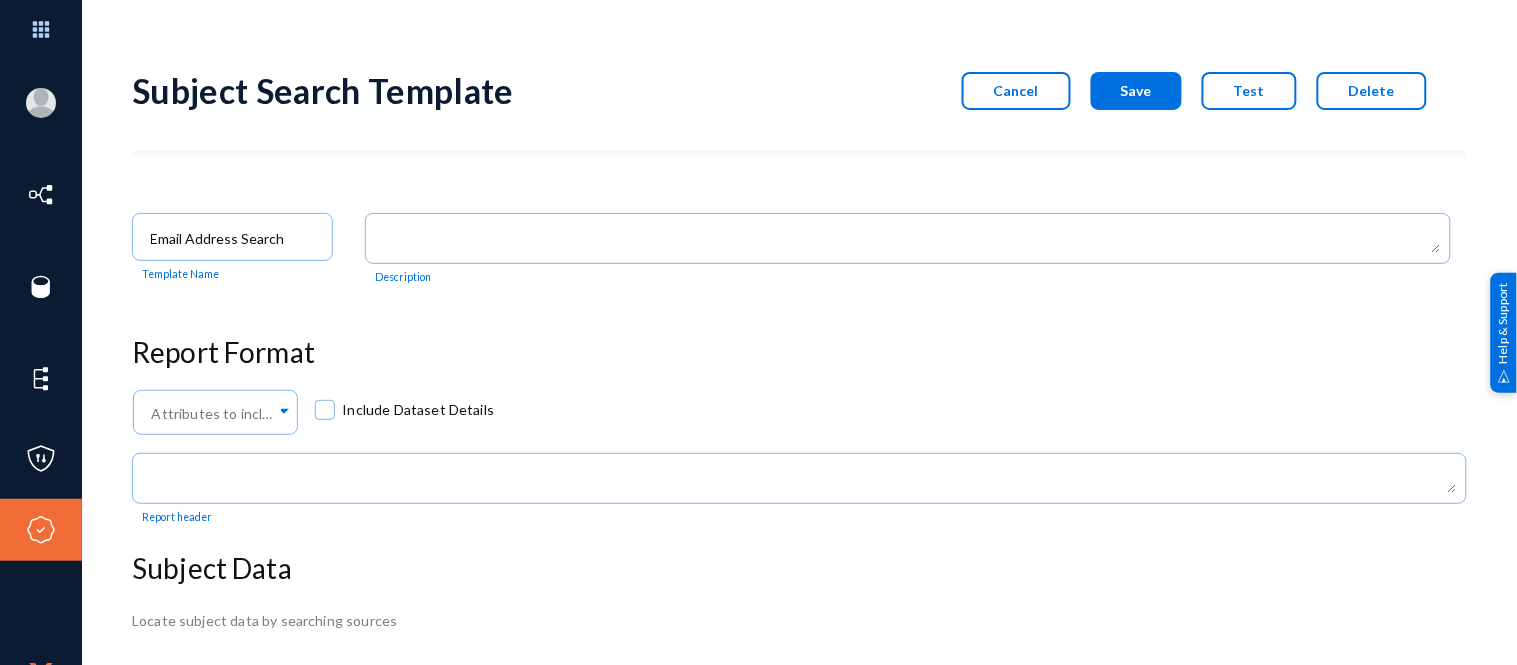 click on "Cancel" 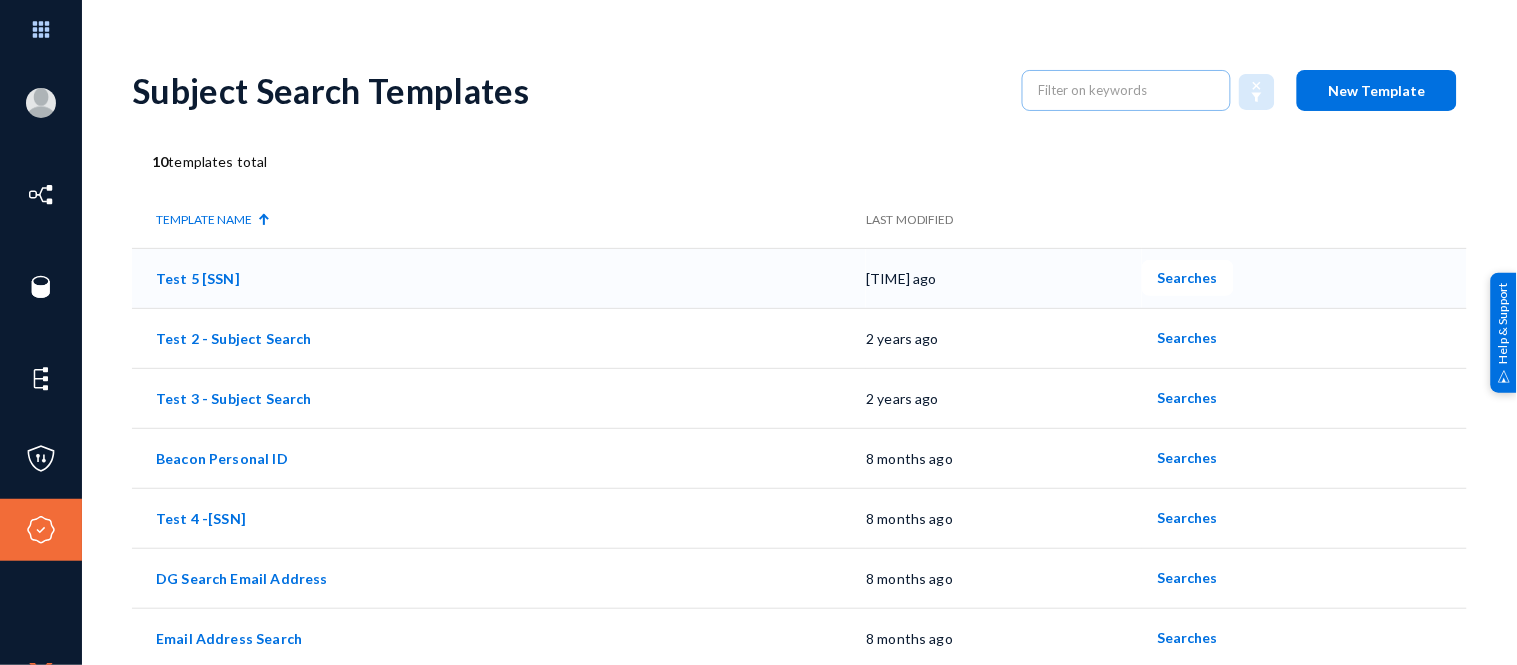 scroll, scrollTop: 183, scrollLeft: 0, axis: vertical 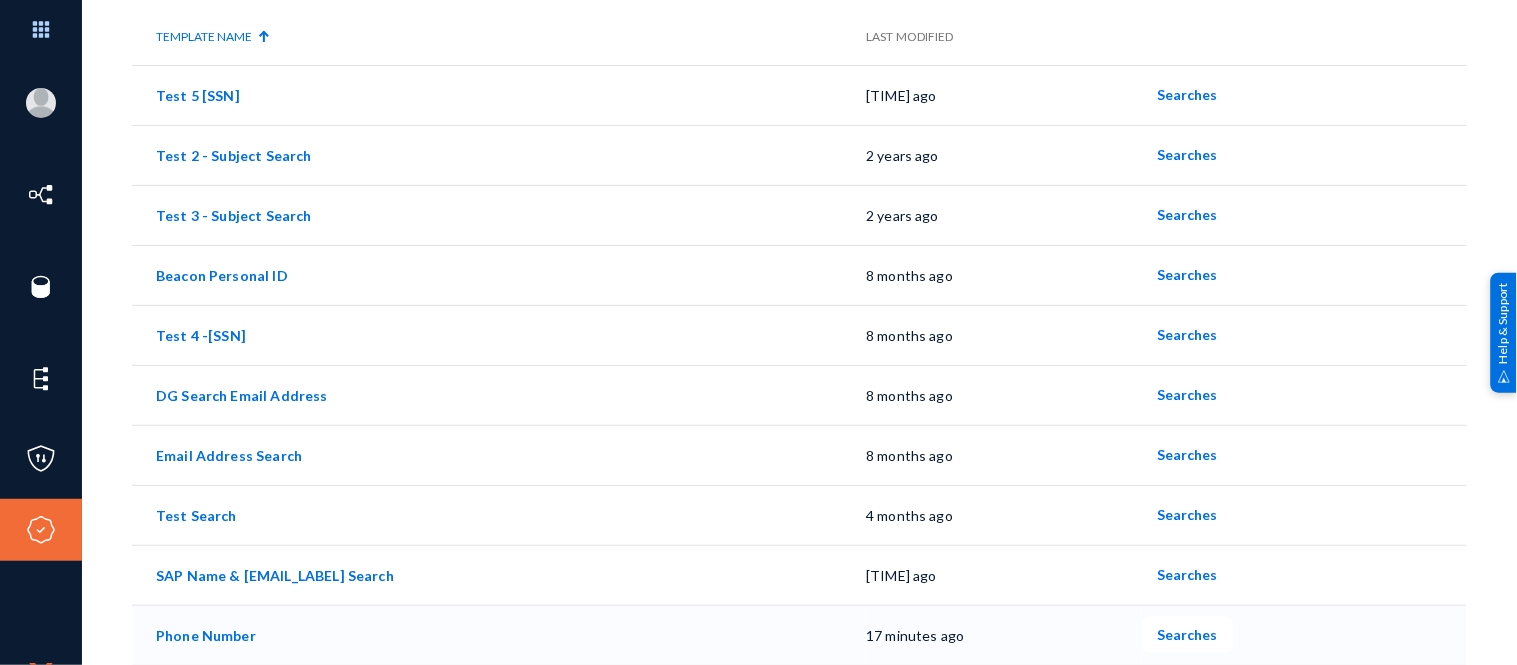 click on "Searches" 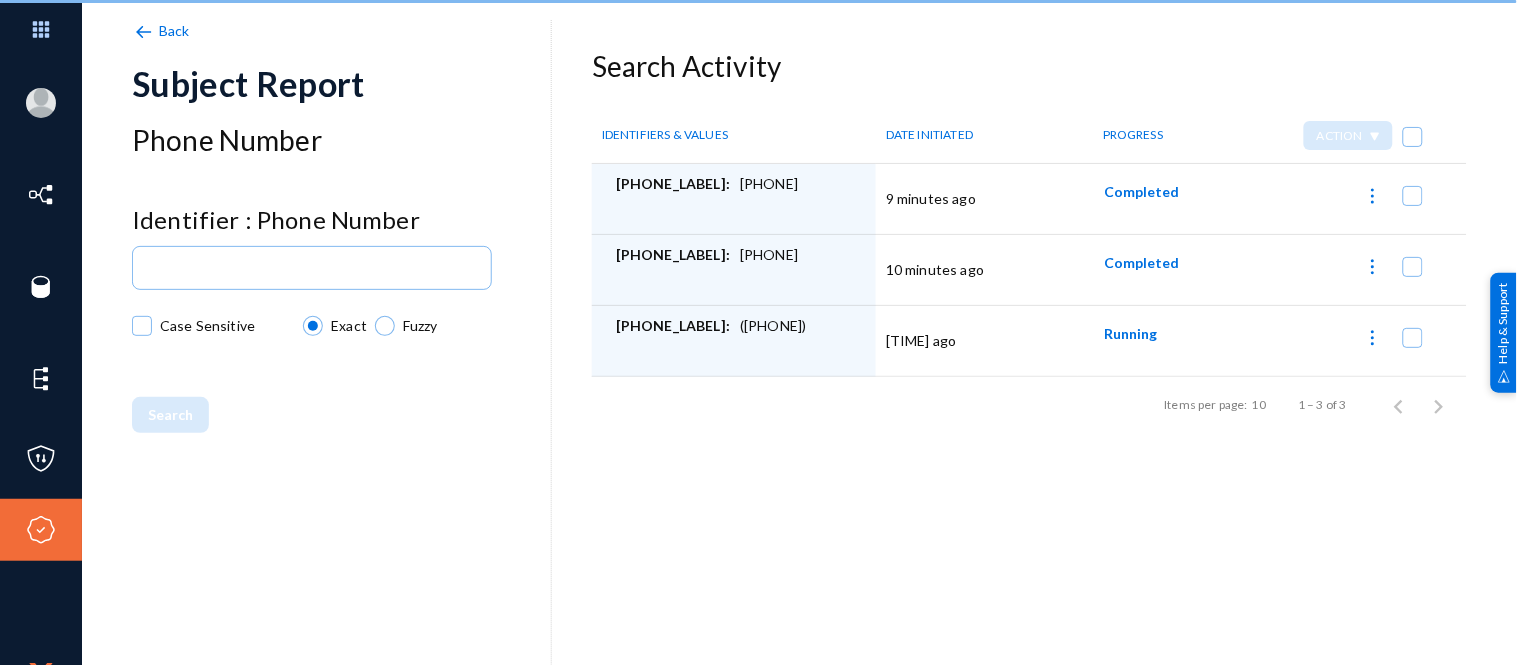 scroll, scrollTop: 0, scrollLeft: 0, axis: both 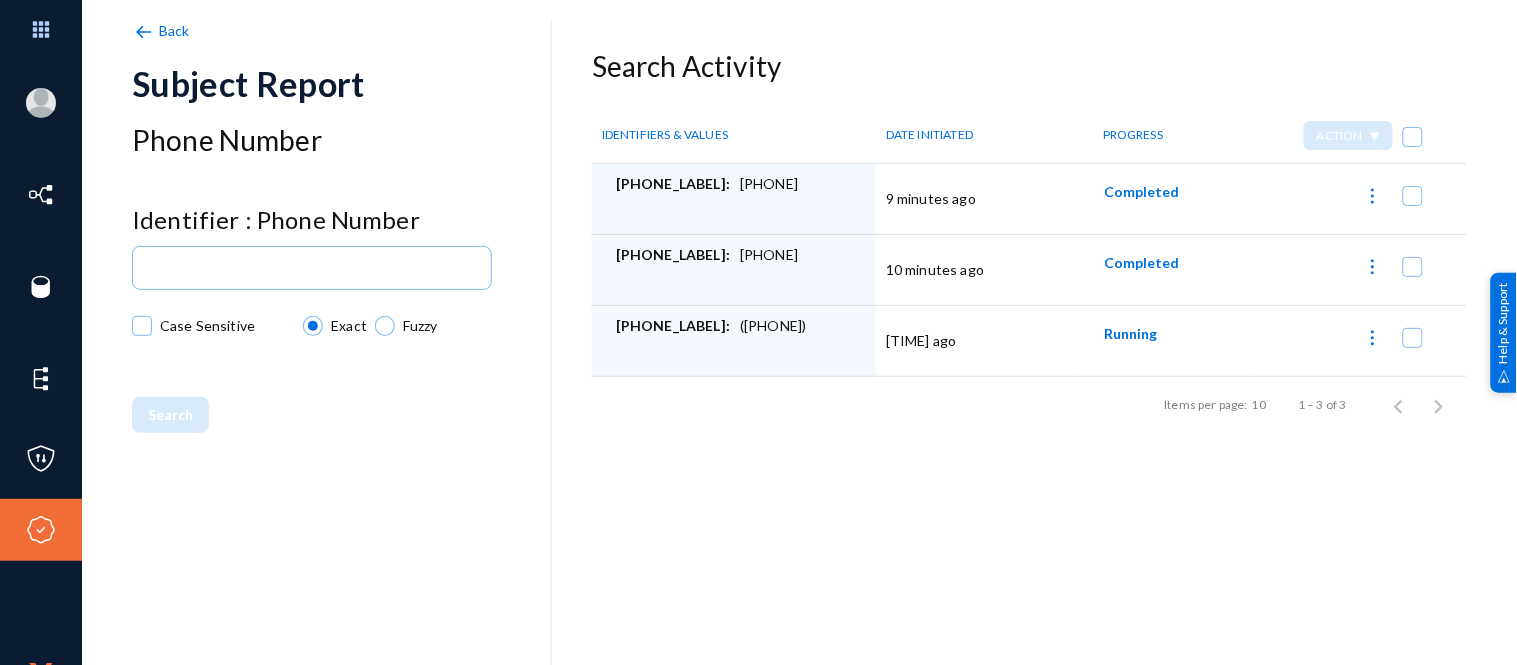 click 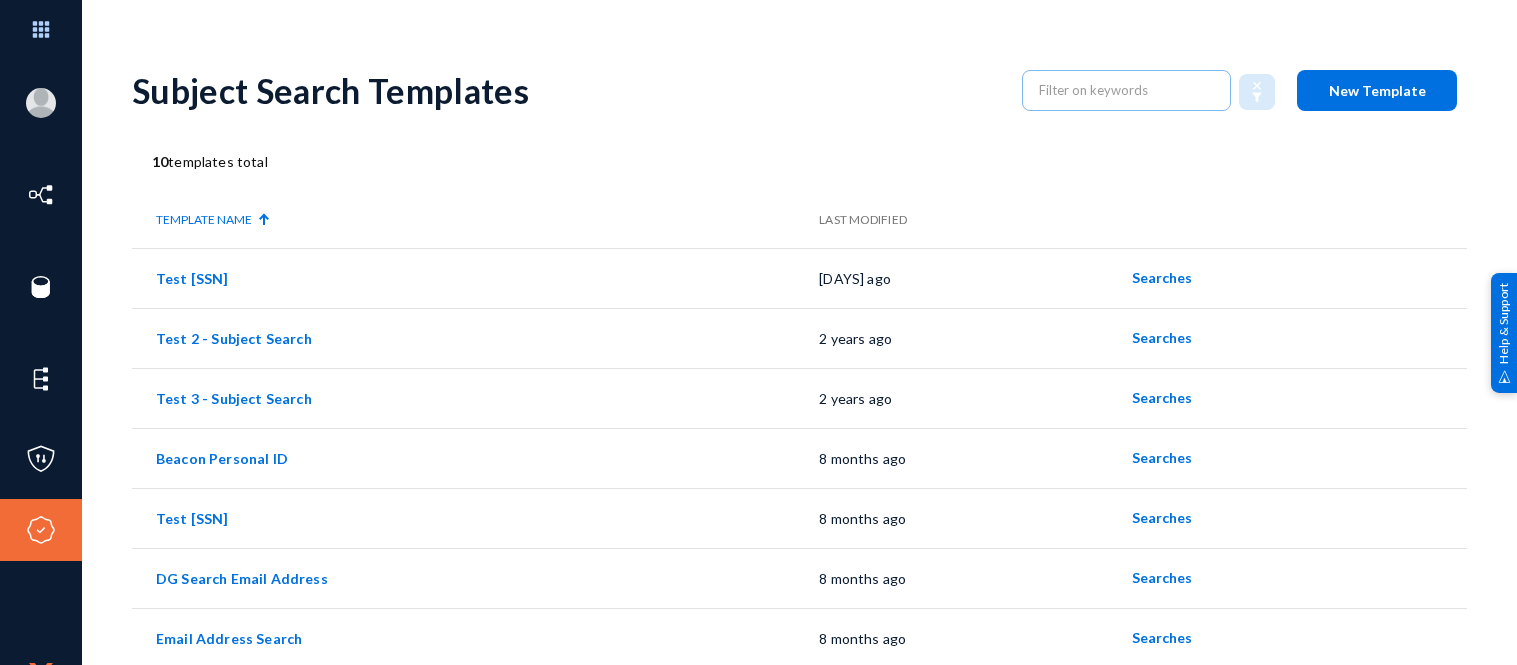 scroll, scrollTop: 0, scrollLeft: 0, axis: both 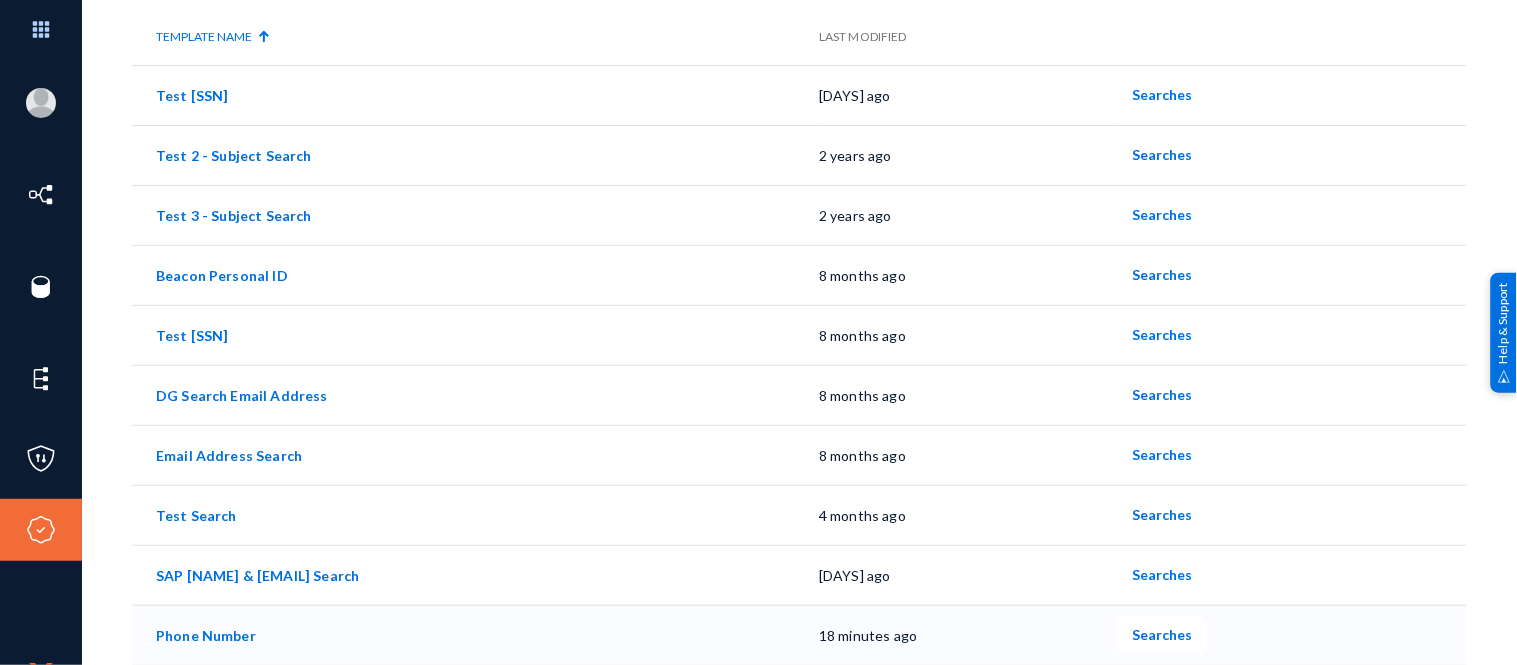 click on "Searches" 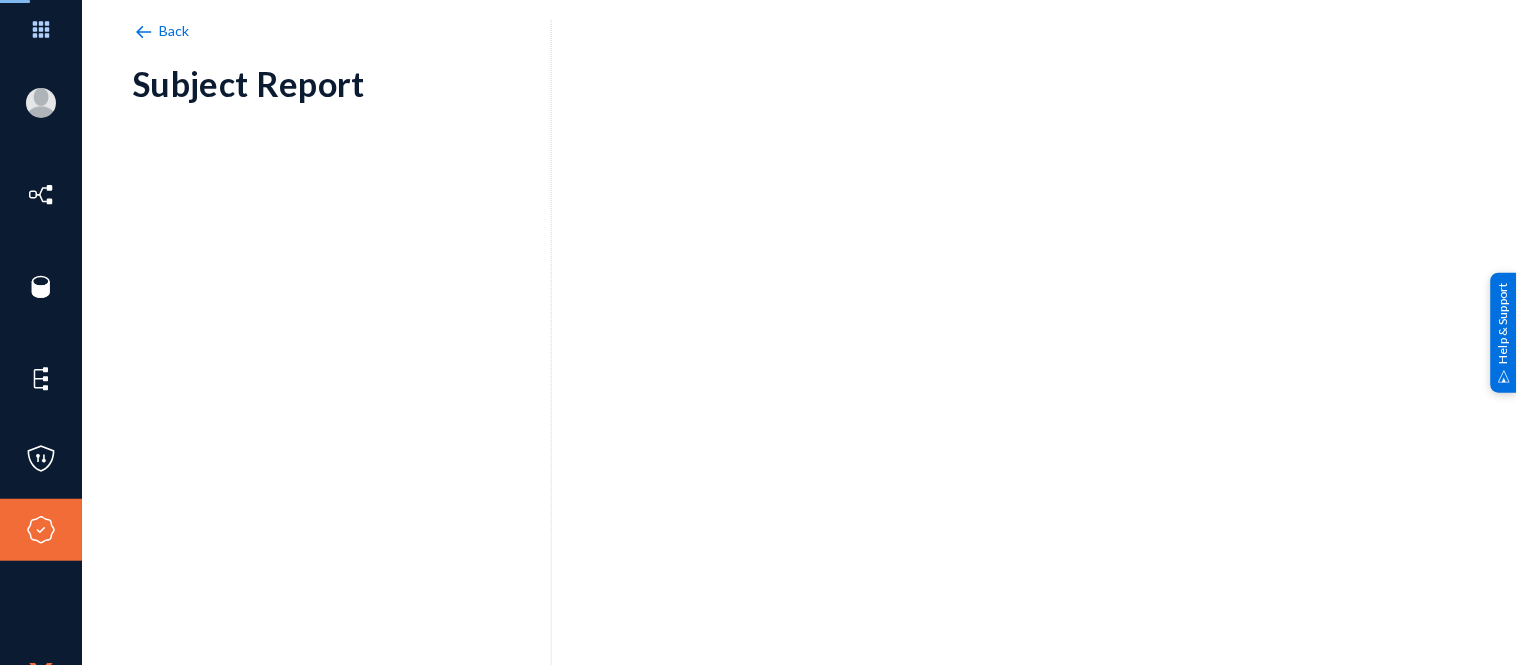 scroll, scrollTop: 0, scrollLeft: 0, axis: both 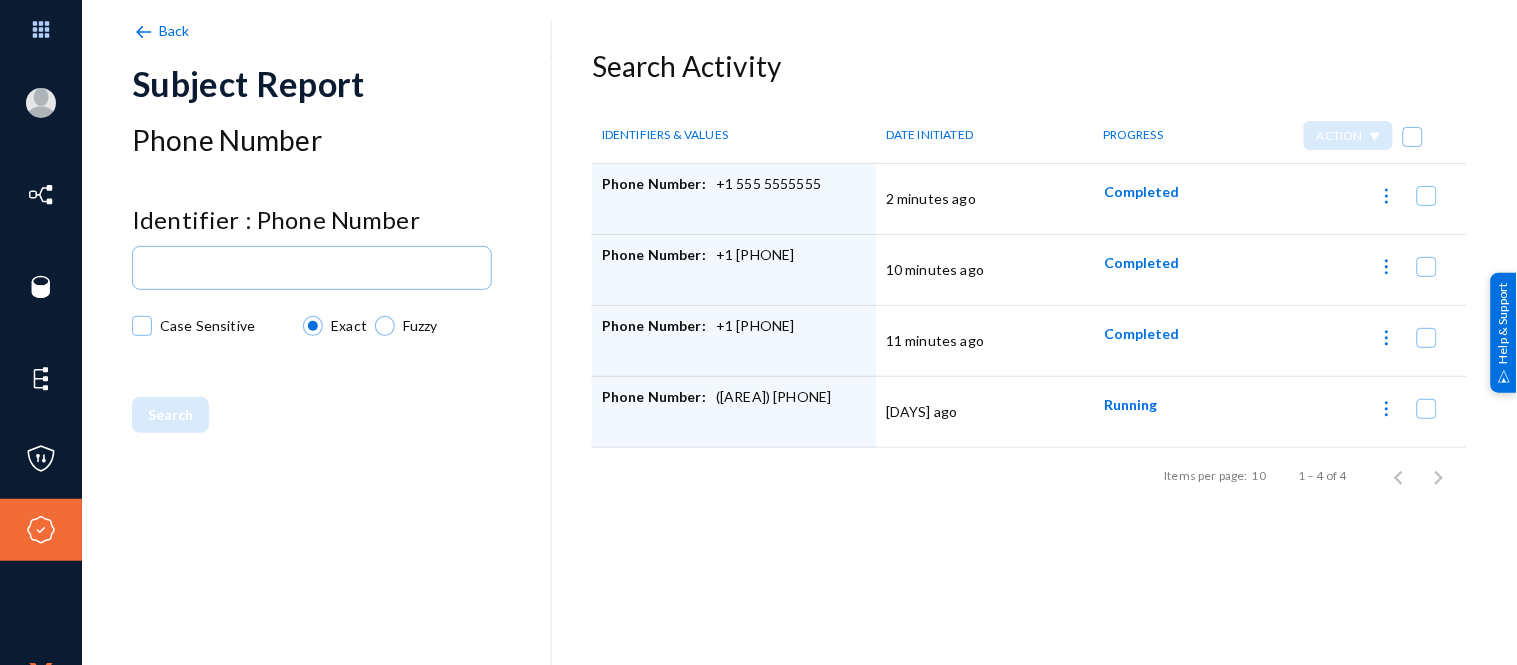 click 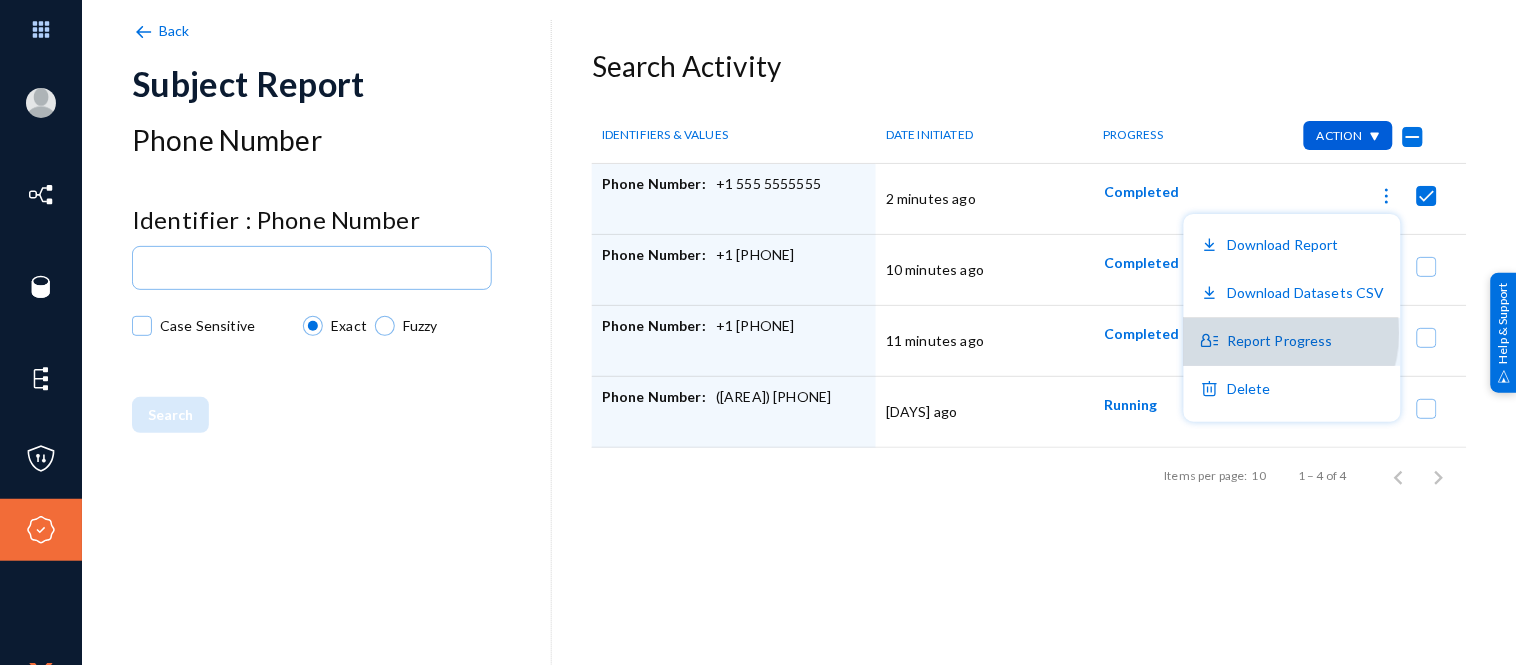 click on "Report Progress" at bounding box center [1292, 342] 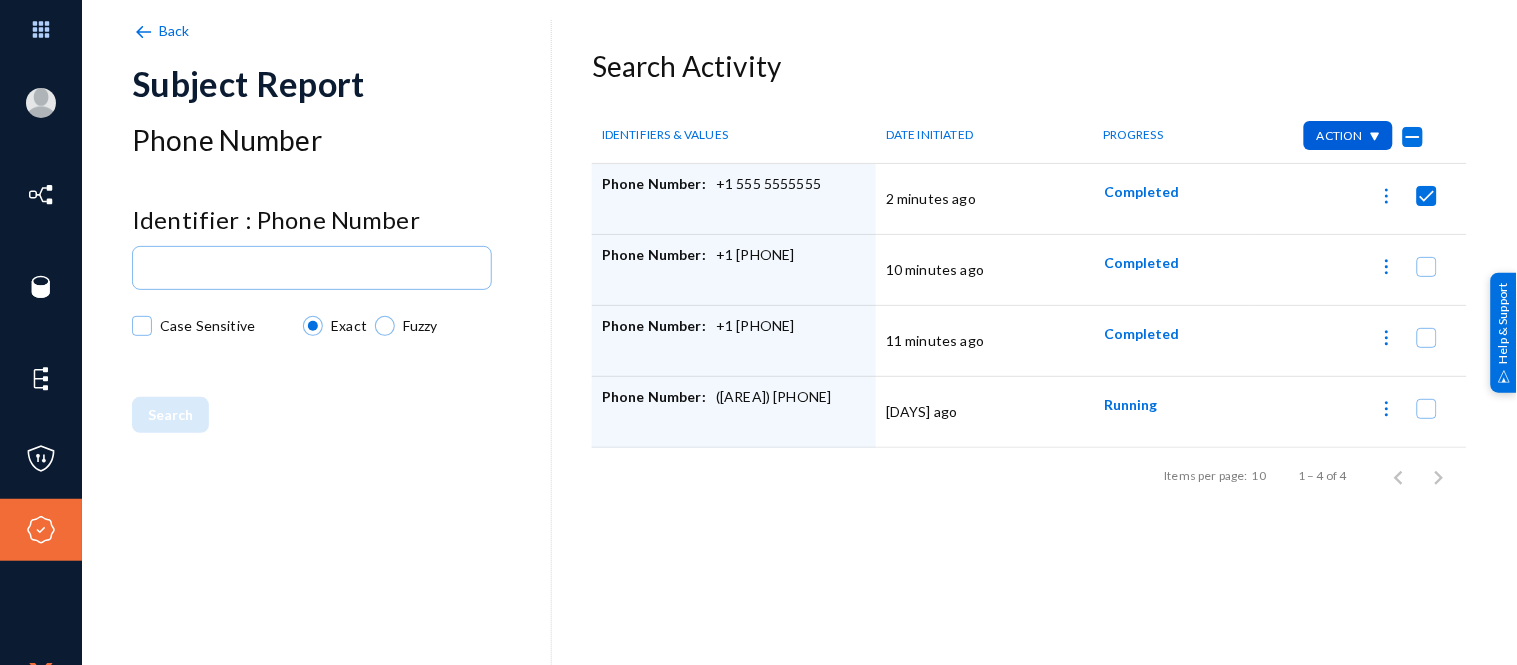 checkbox on "false" 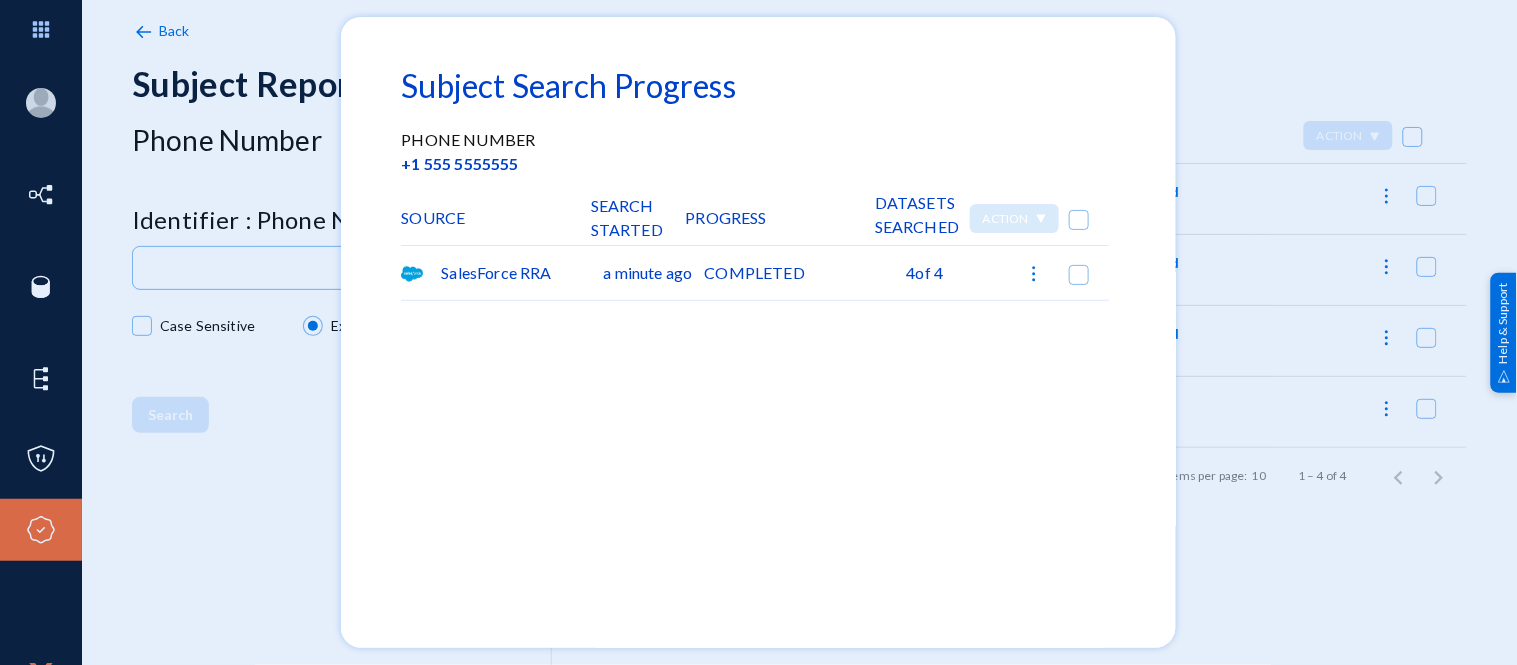 click at bounding box center (758, 332) 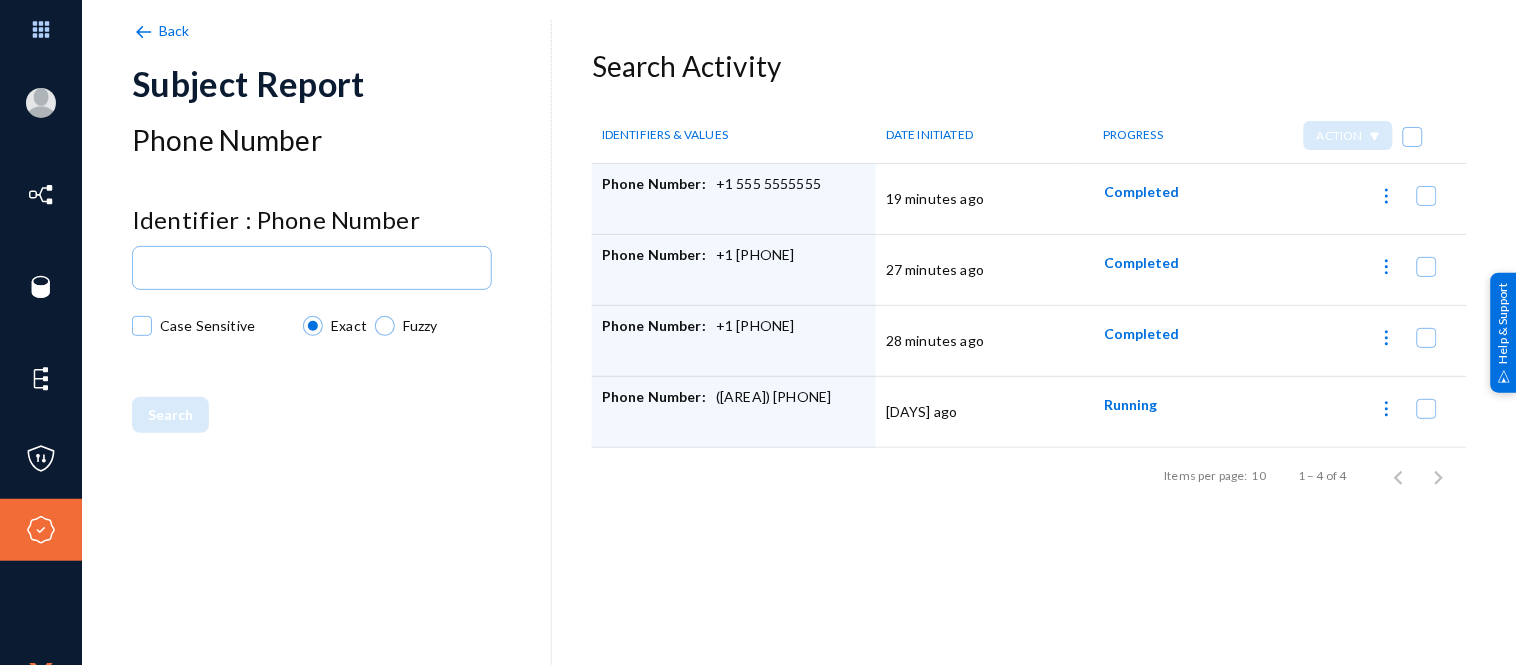 click 